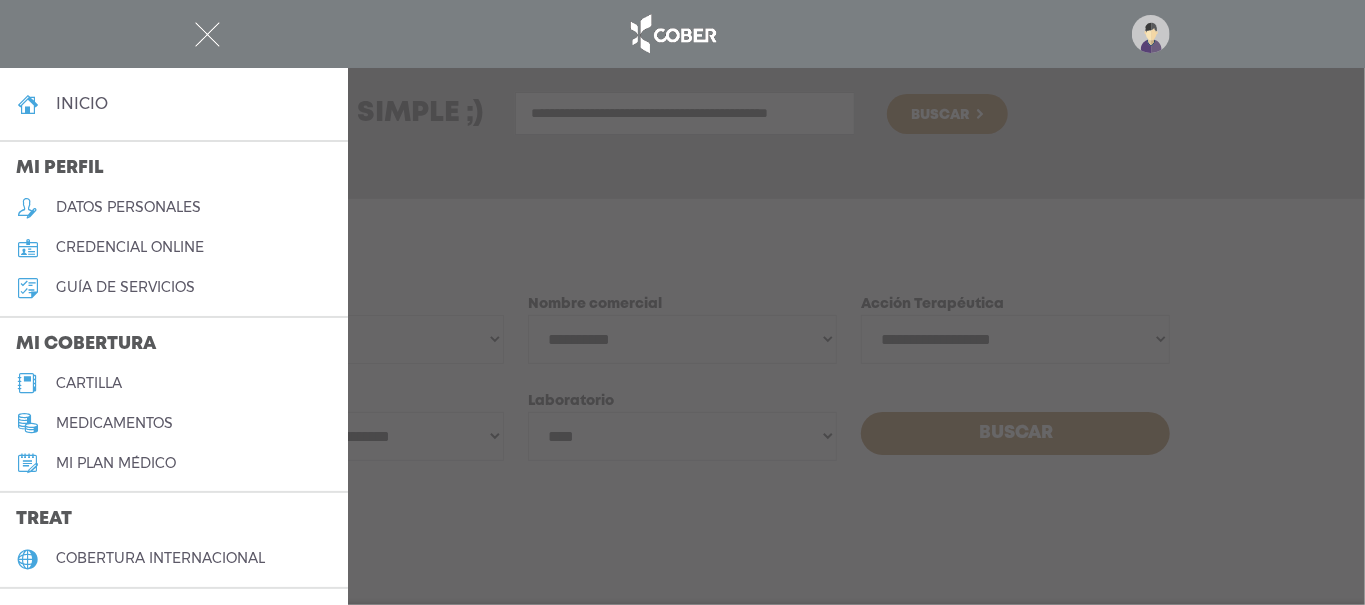 scroll, scrollTop: 285, scrollLeft: 0, axis: vertical 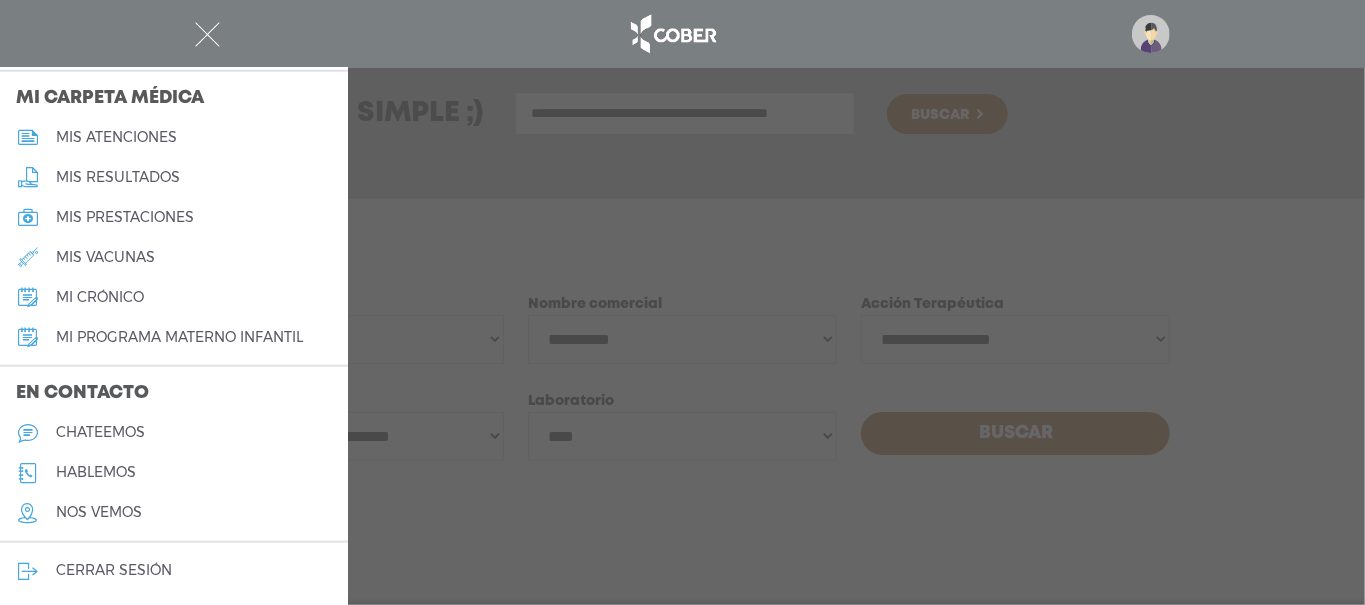click at bounding box center [207, 34] 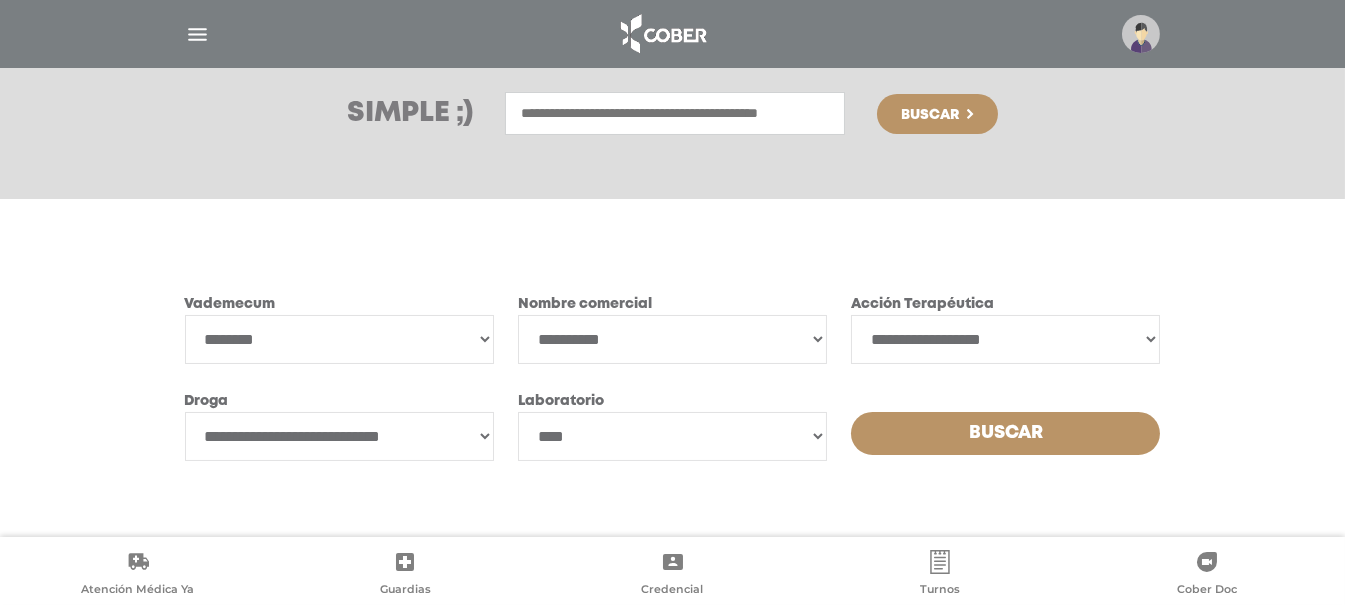 click at bounding box center (197, 34) 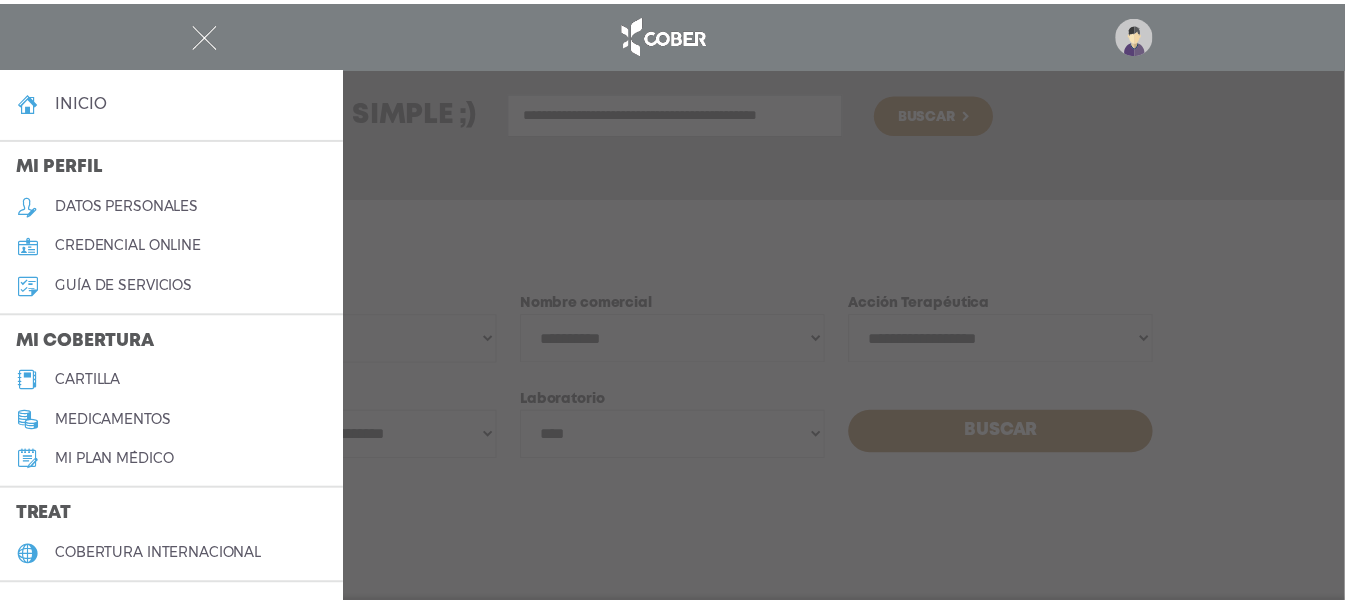 scroll, scrollTop: 0, scrollLeft: 0, axis: both 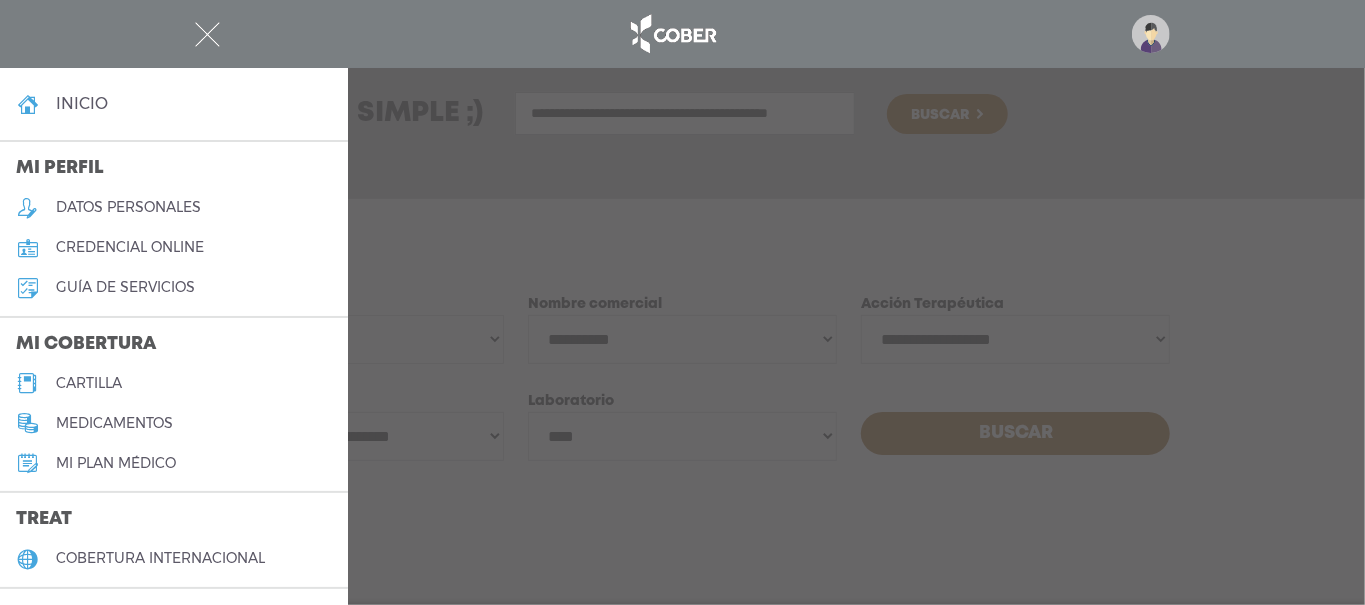 click on "inicio" at bounding box center [82, 103] 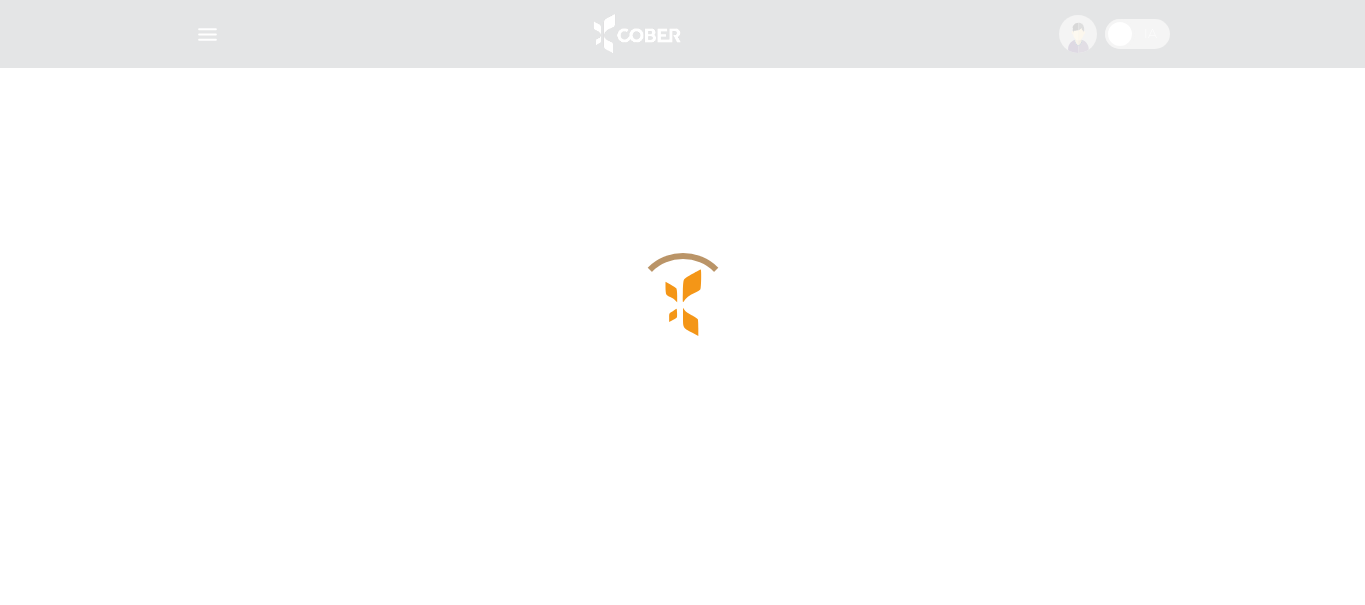 scroll, scrollTop: 0, scrollLeft: 0, axis: both 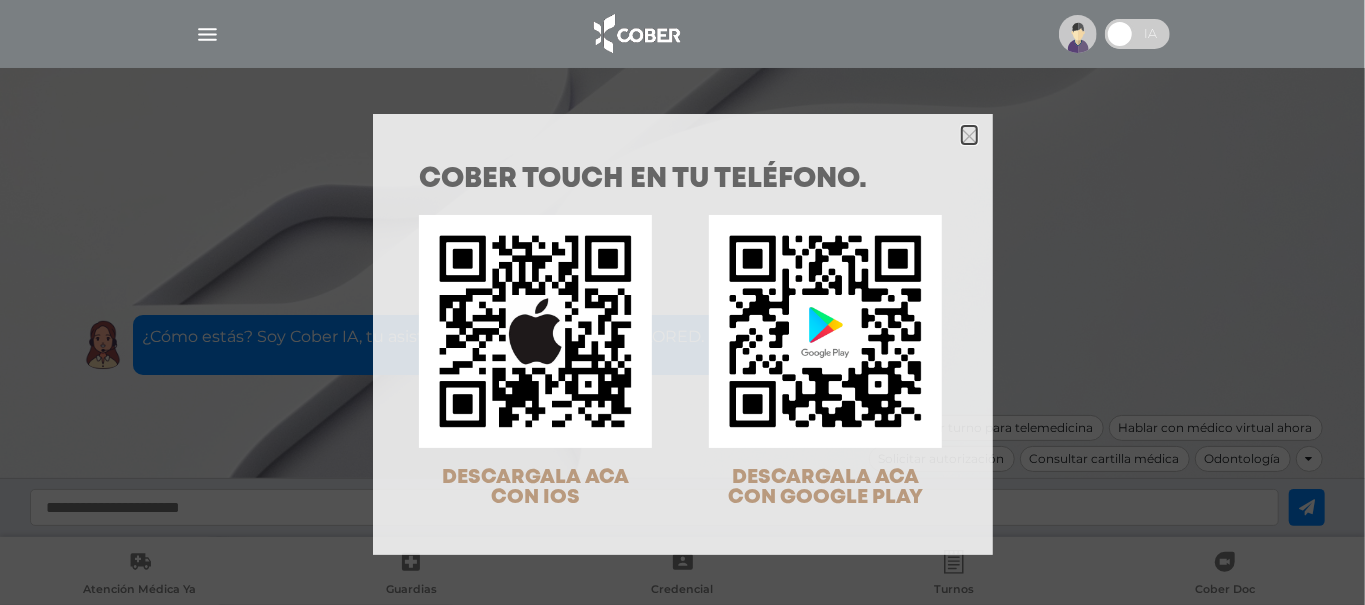 click 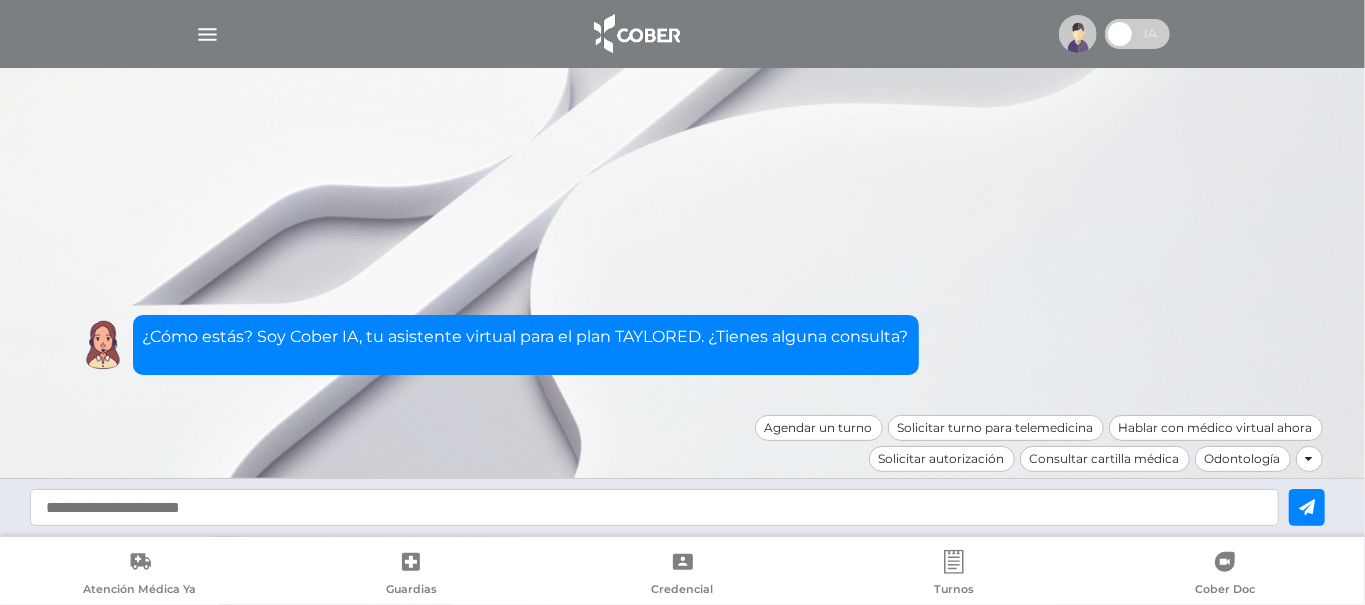 click at bounding box center [207, 34] 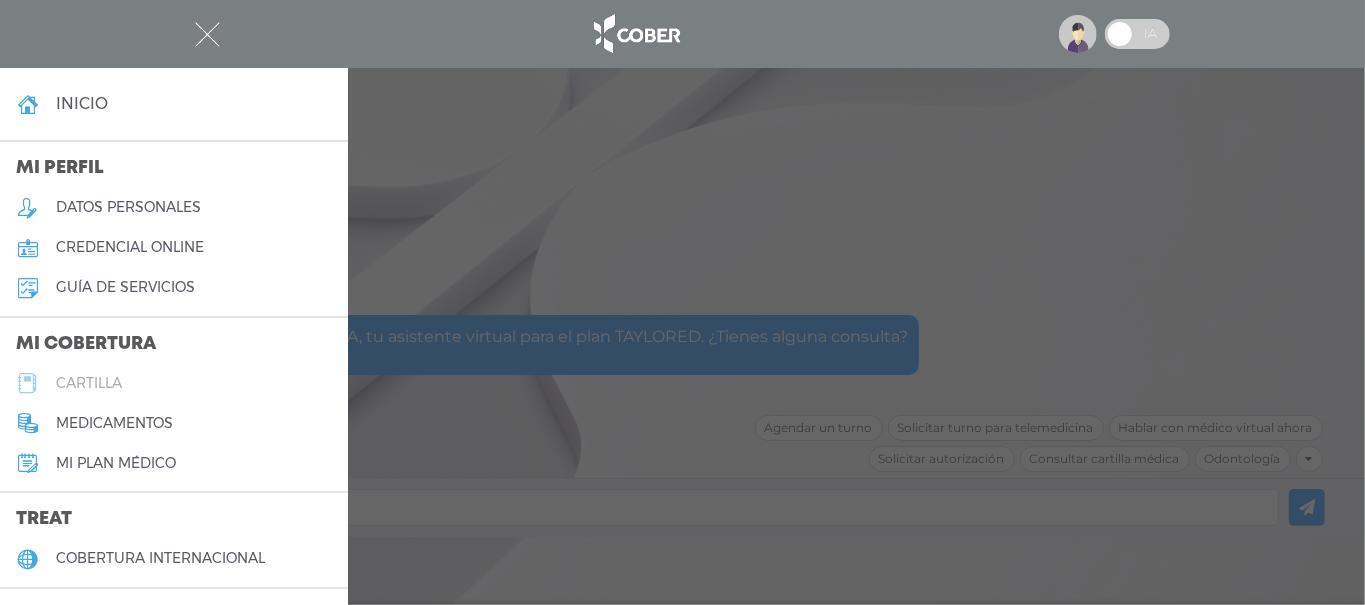click on "cartilla" at bounding box center (174, 383) 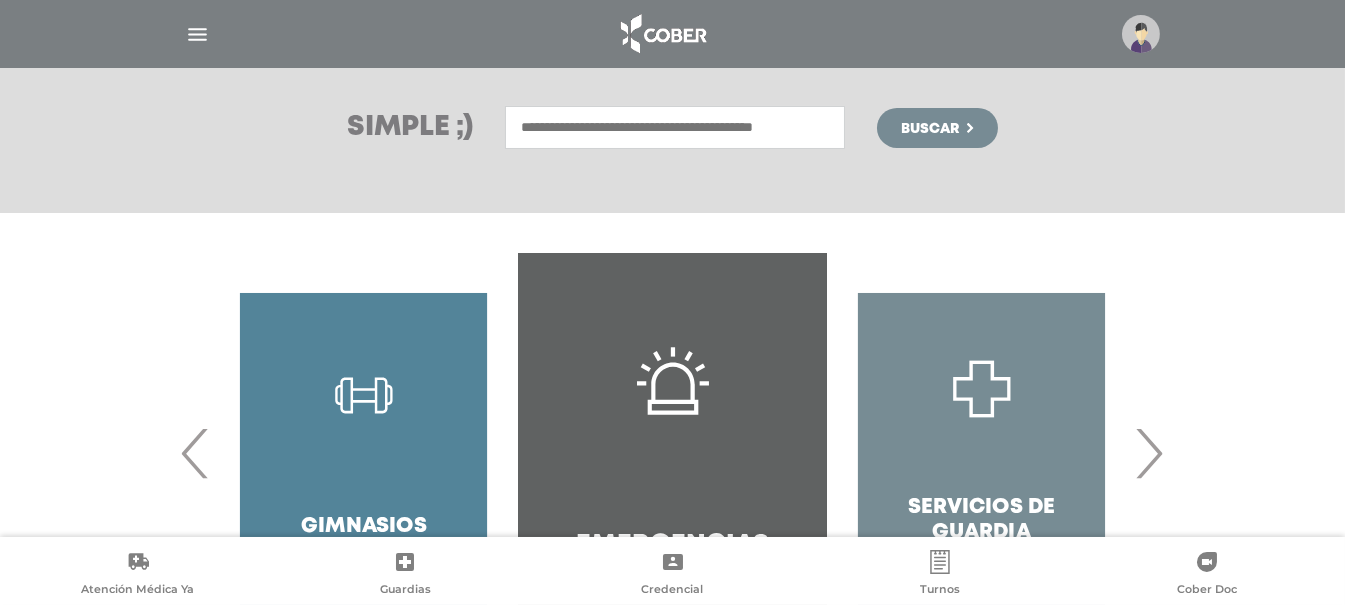 scroll, scrollTop: 400, scrollLeft: 0, axis: vertical 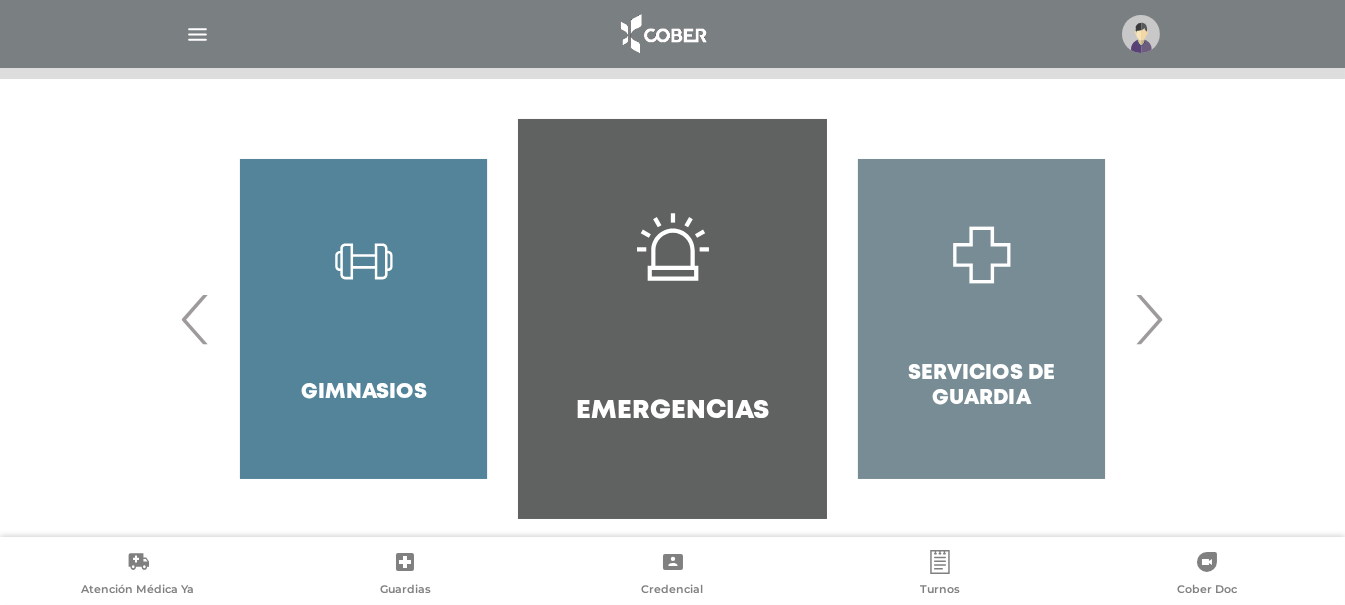 click on "›" at bounding box center [1149, 319] 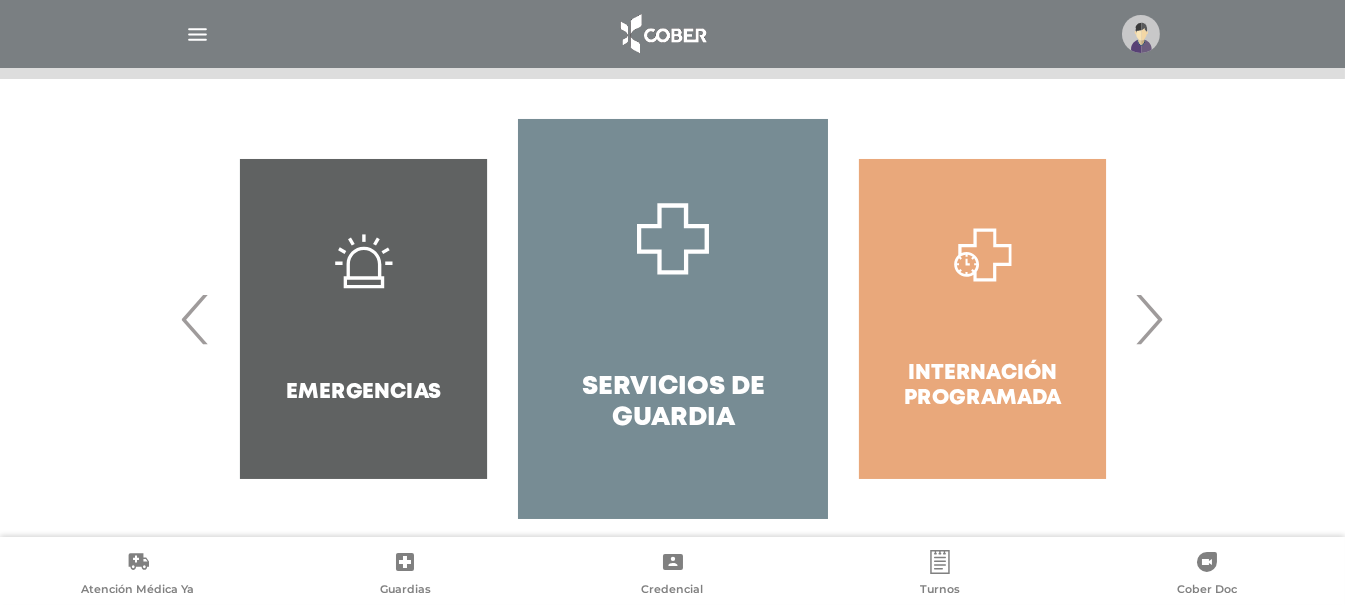 click on "›" at bounding box center [1149, 319] 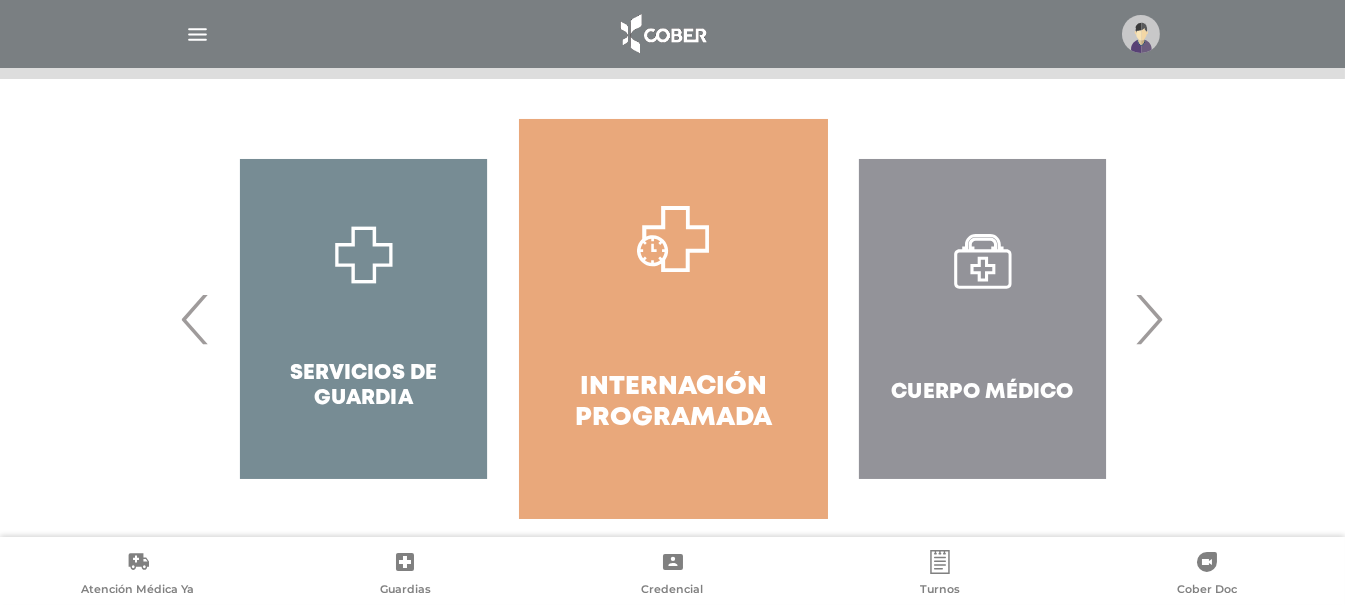 click on "›" at bounding box center [1149, 319] 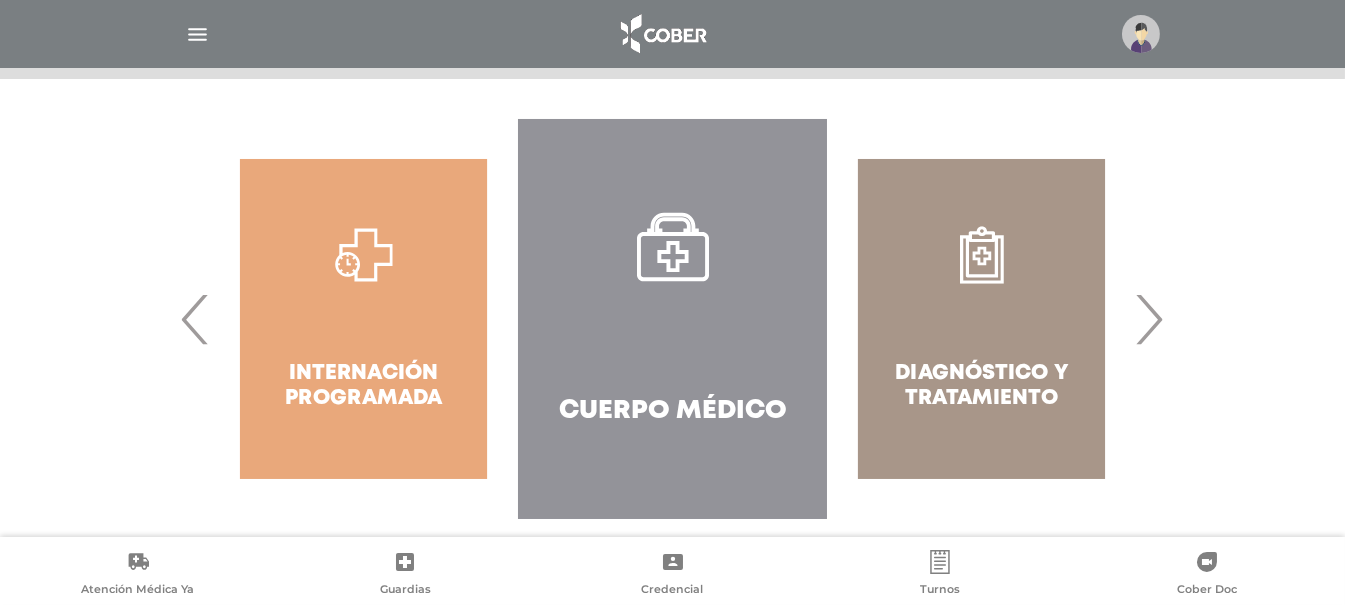 click on "›" at bounding box center (1149, 319) 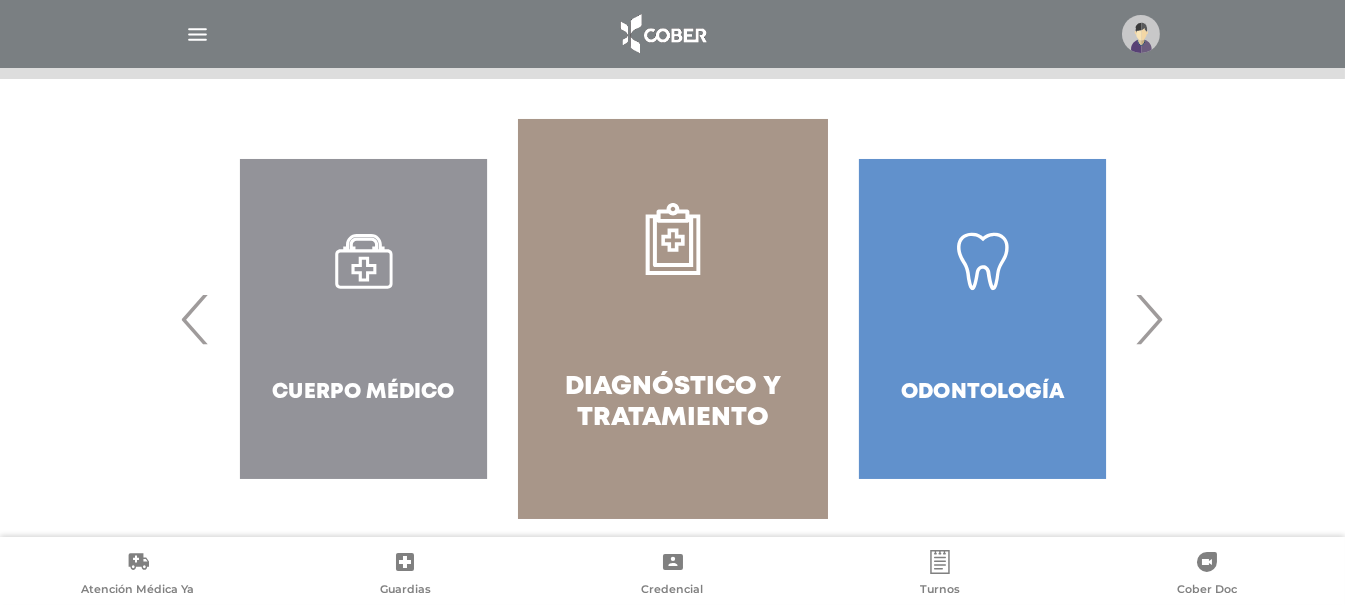 click on "‹" at bounding box center (196, 319) 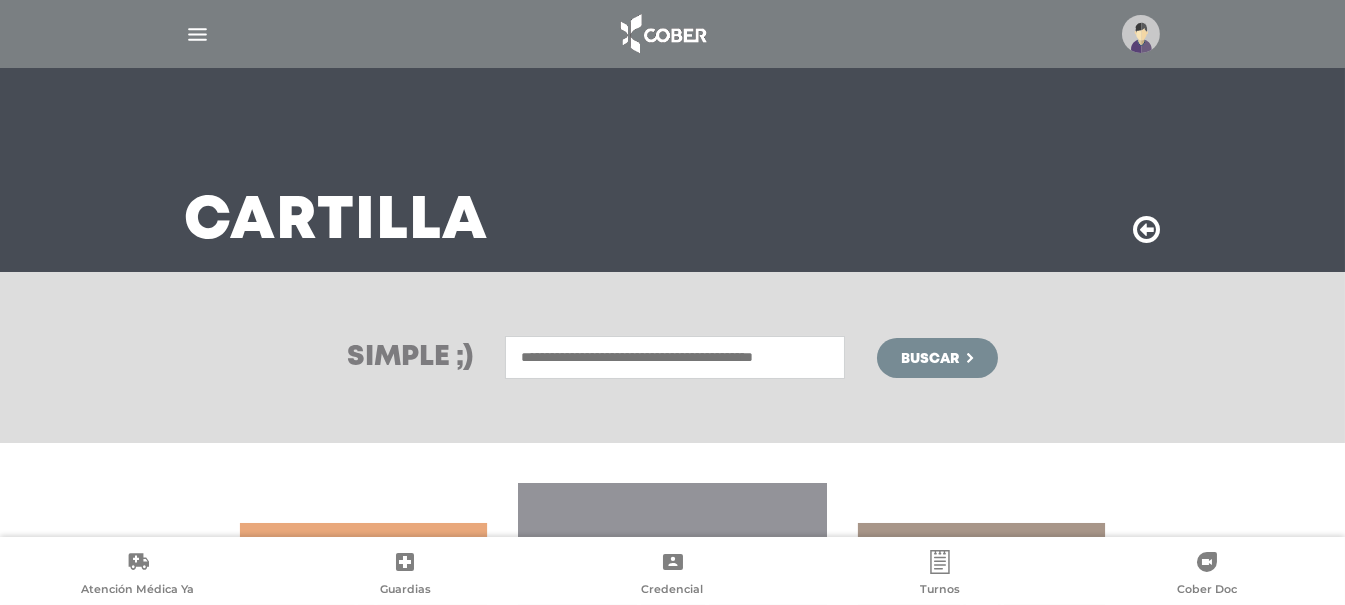 scroll, scrollTop: 0, scrollLeft: 0, axis: both 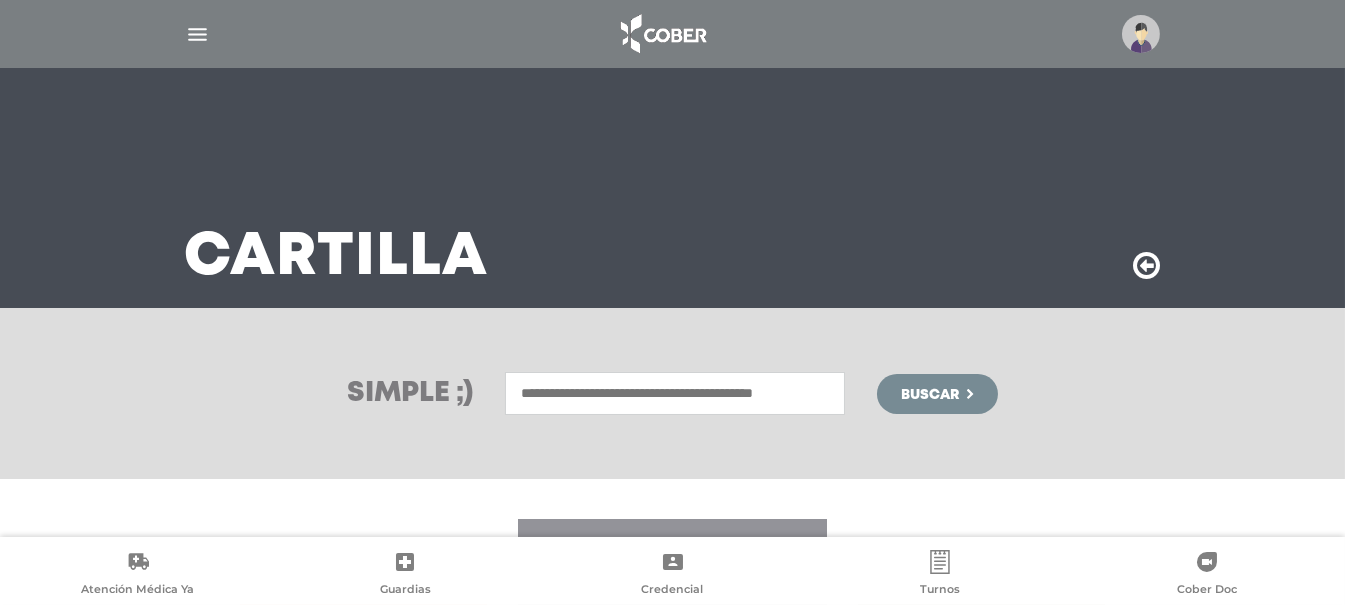 click at bounding box center [675, 393] 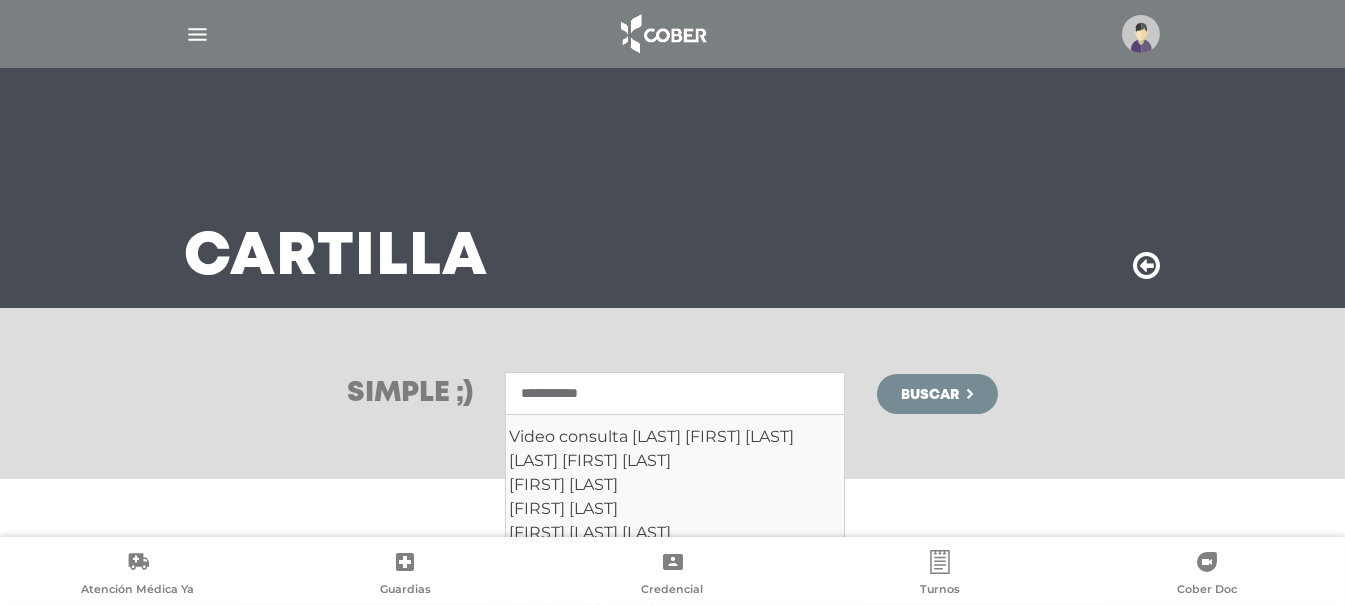 type on "**********" 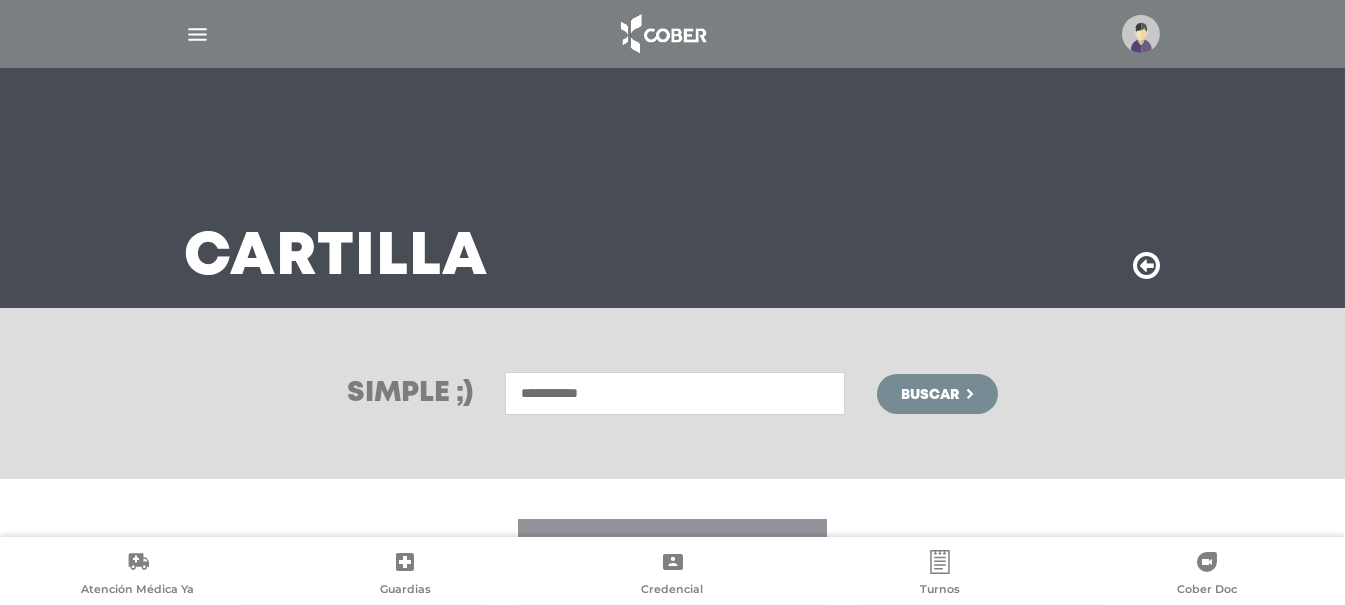 click on "Buscar" at bounding box center (937, 394) 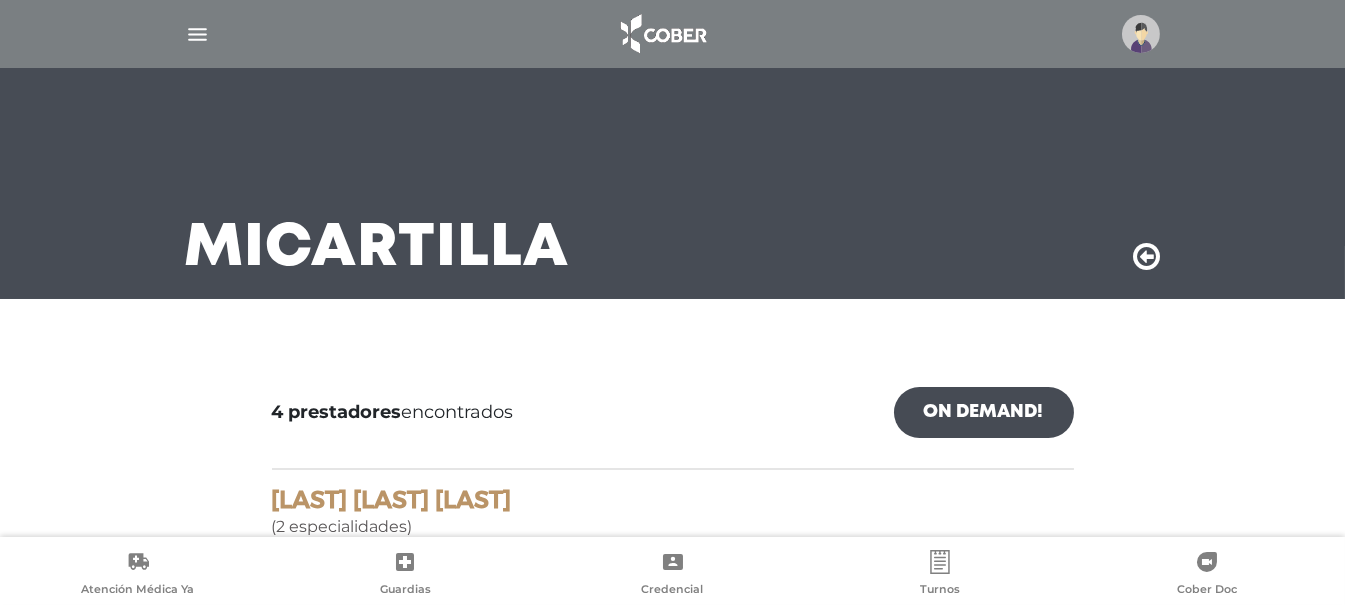 scroll, scrollTop: 0, scrollLeft: 0, axis: both 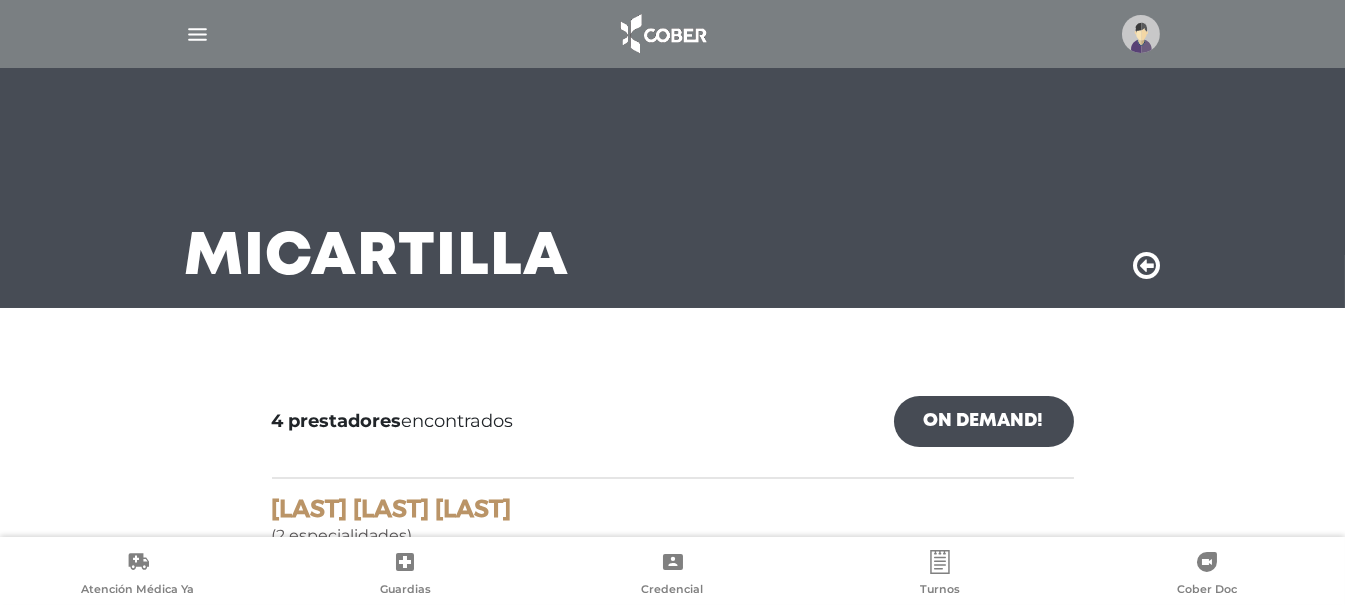 click at bounding box center (1147, 266) 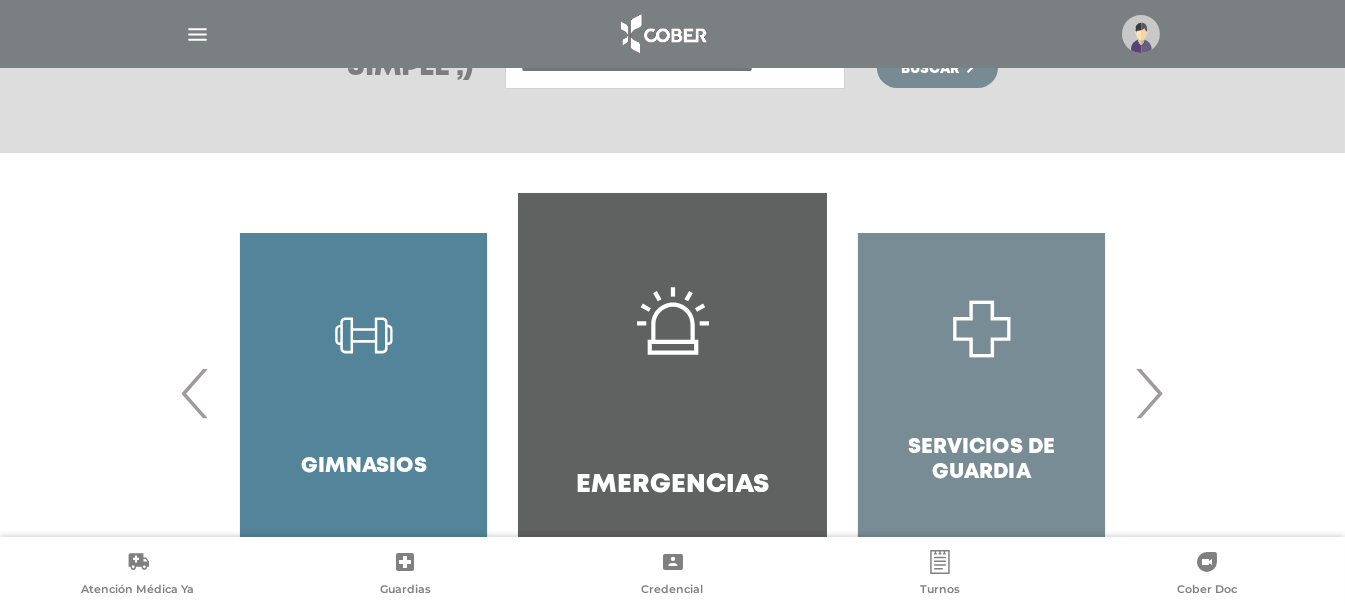 scroll, scrollTop: 400, scrollLeft: 0, axis: vertical 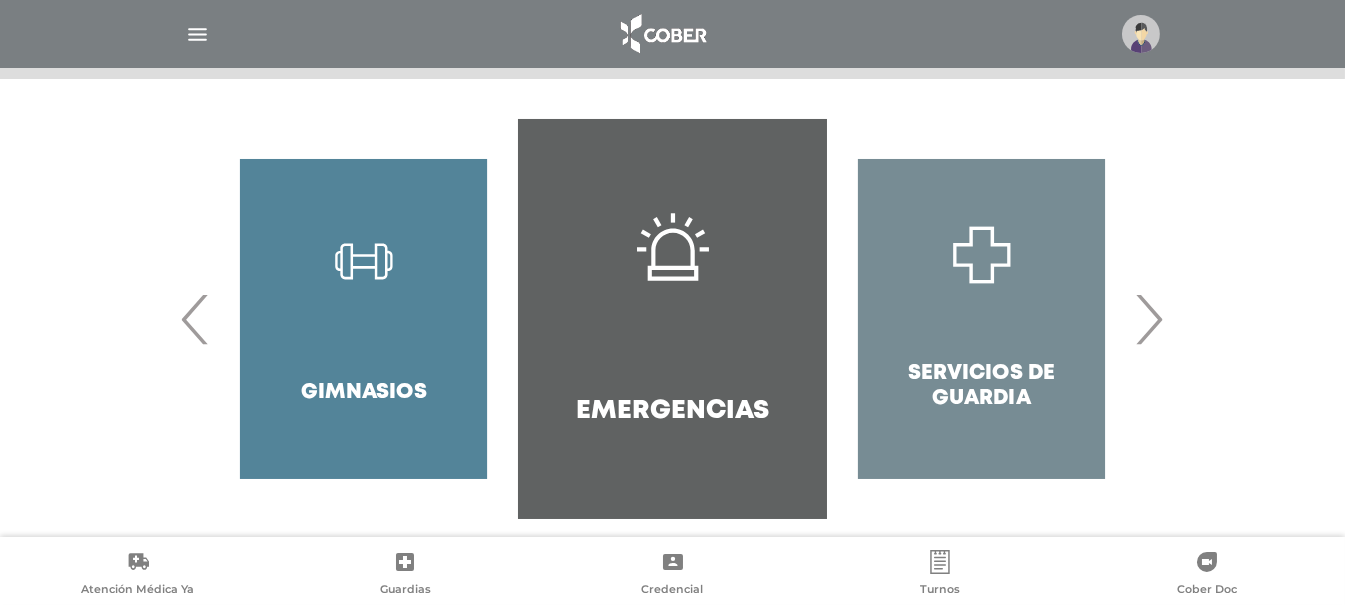 click on "›" at bounding box center (1149, 319) 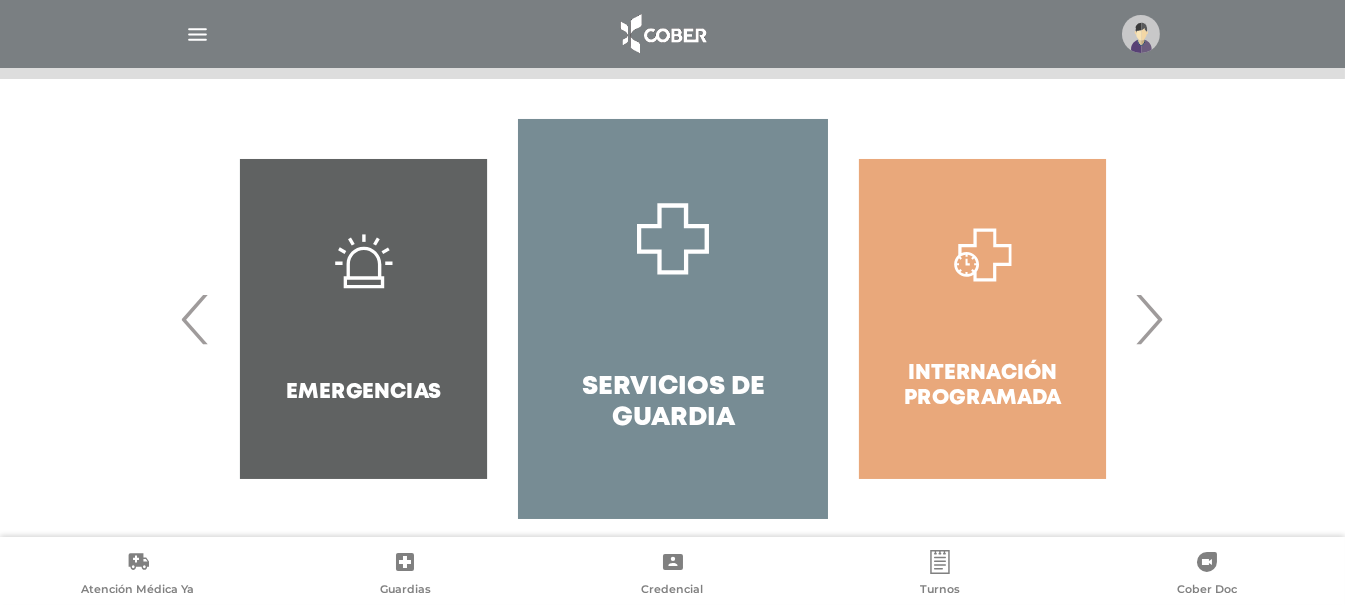 click on "›" at bounding box center [1149, 319] 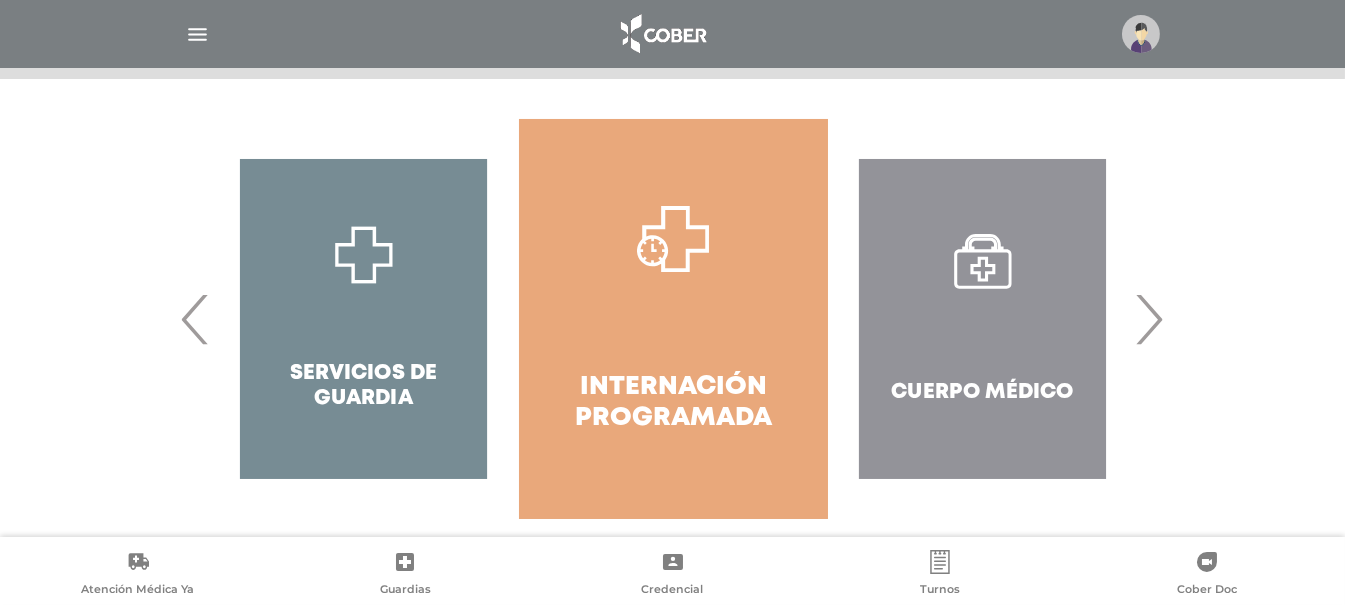 click on "›" at bounding box center (1149, 319) 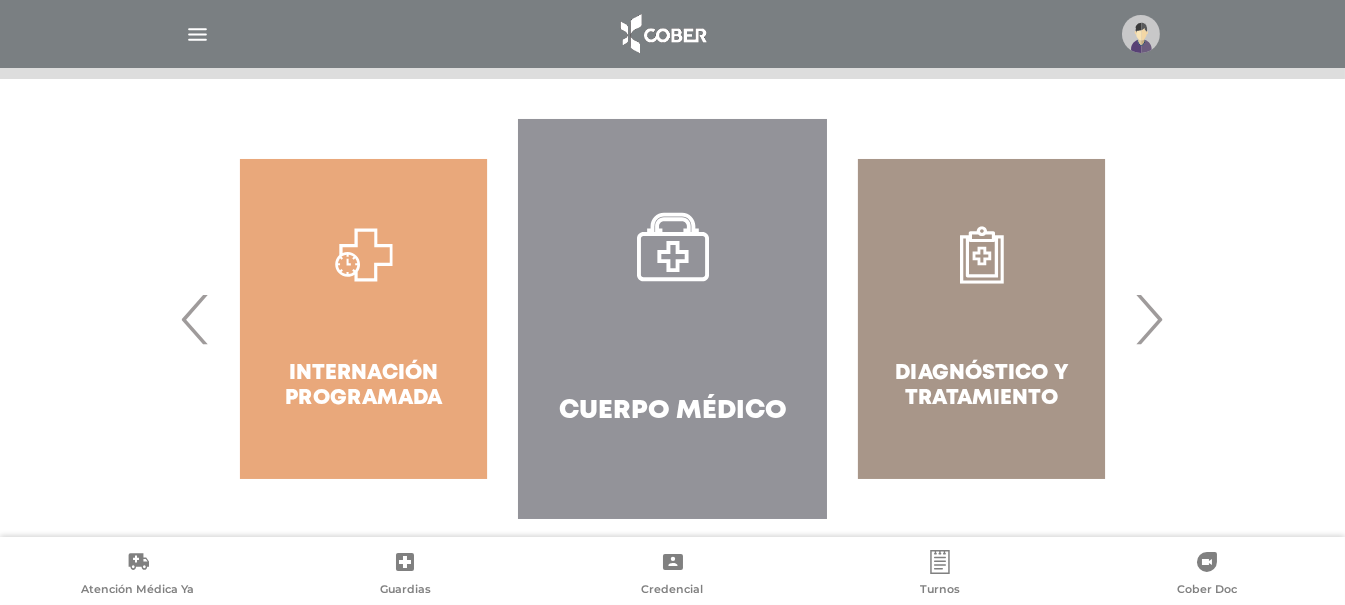 click on "›" at bounding box center (1149, 319) 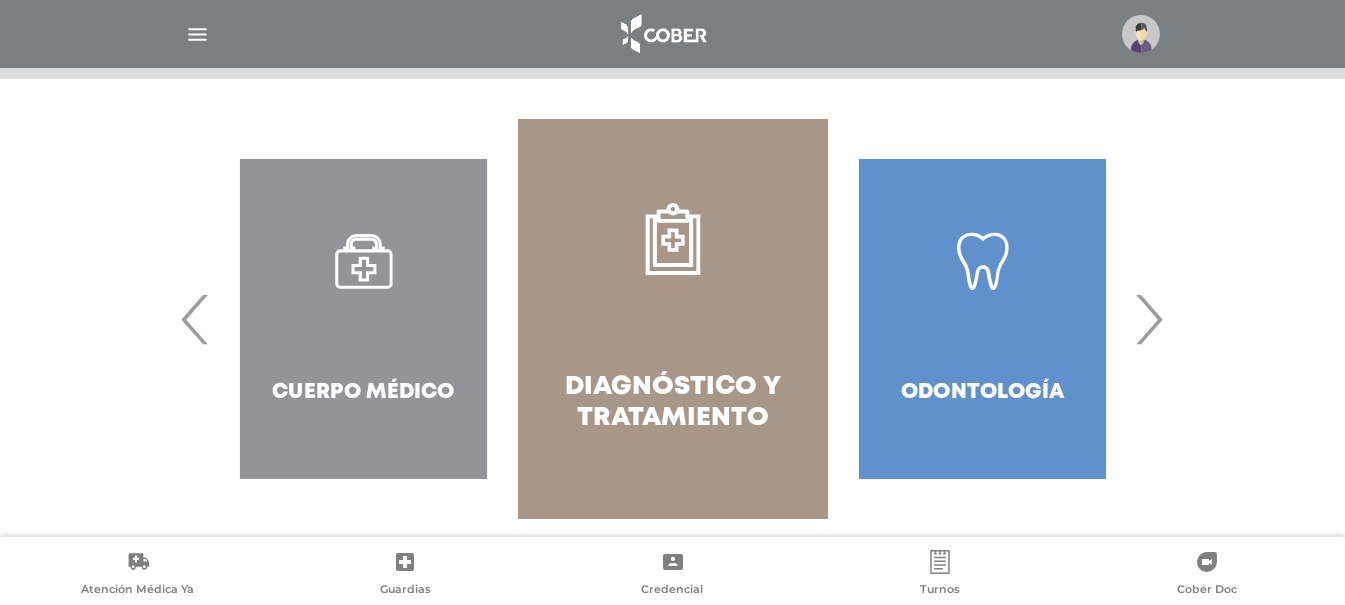 click on "Diagnóstico y Tratamiento" at bounding box center [672, 319] 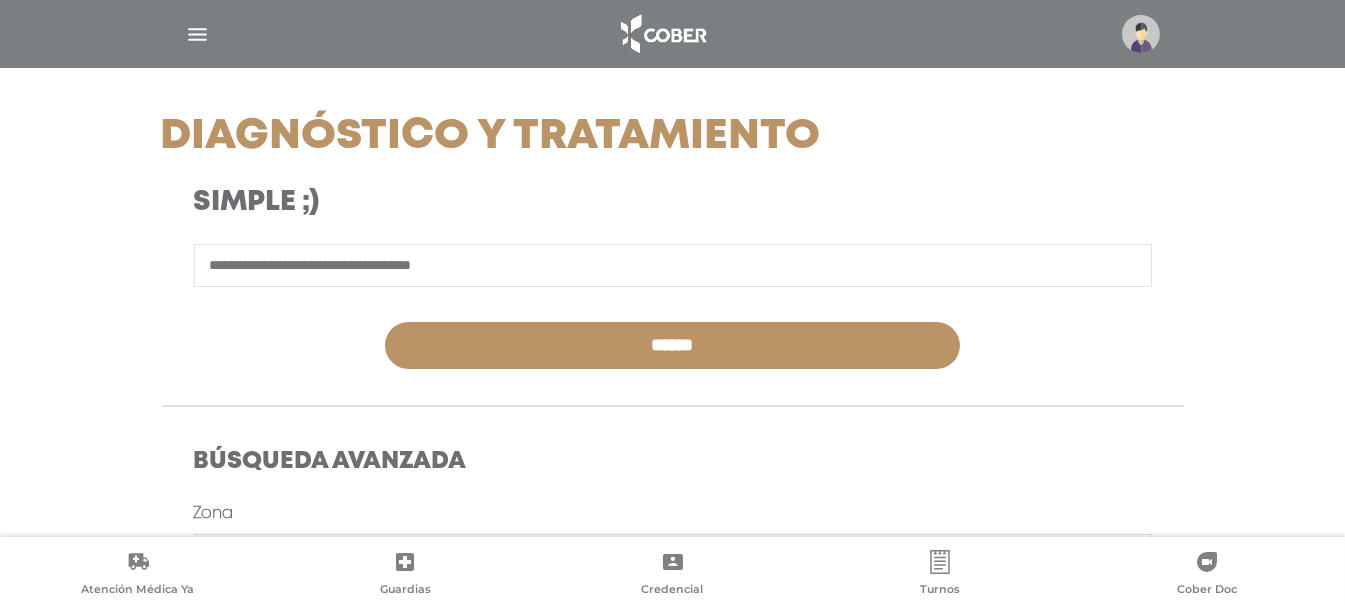 scroll, scrollTop: 377, scrollLeft: 0, axis: vertical 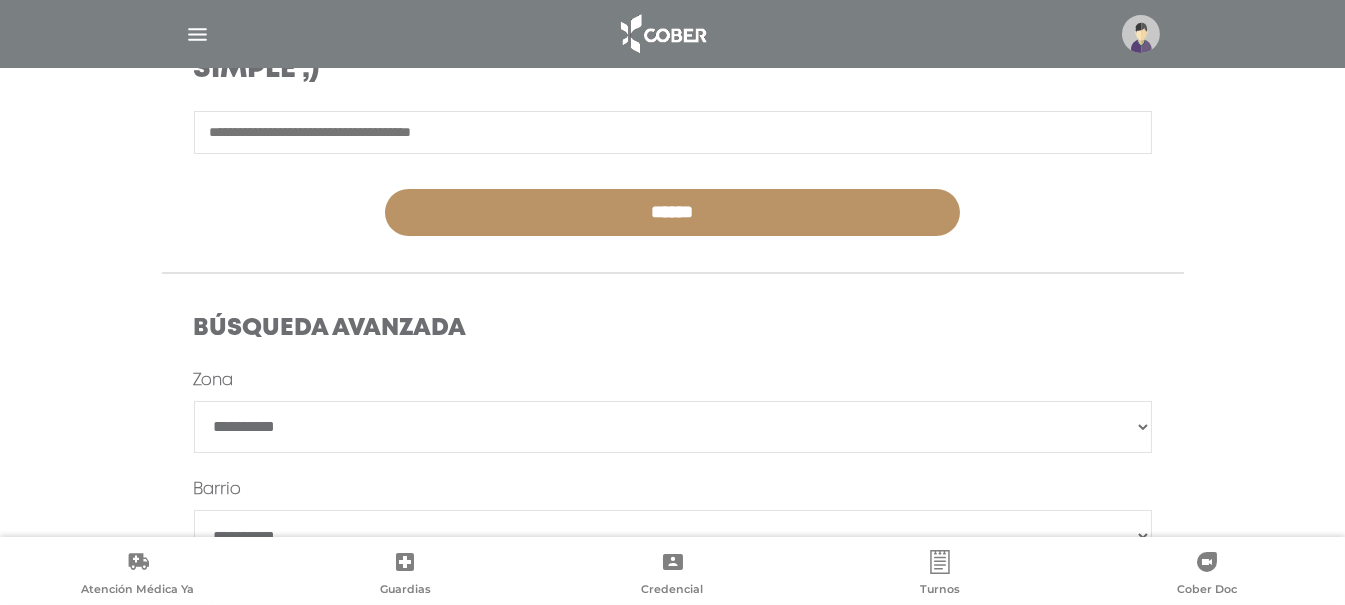 click on "**********" at bounding box center [673, 427] 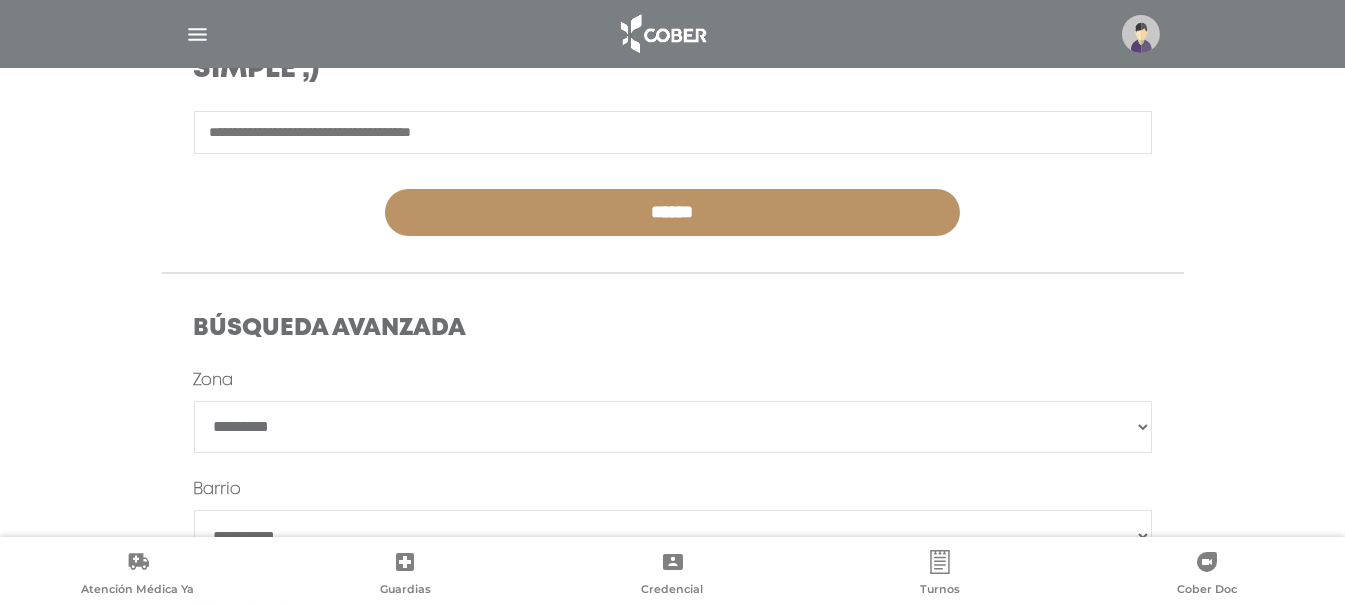 click on "**********" at bounding box center [673, 427] 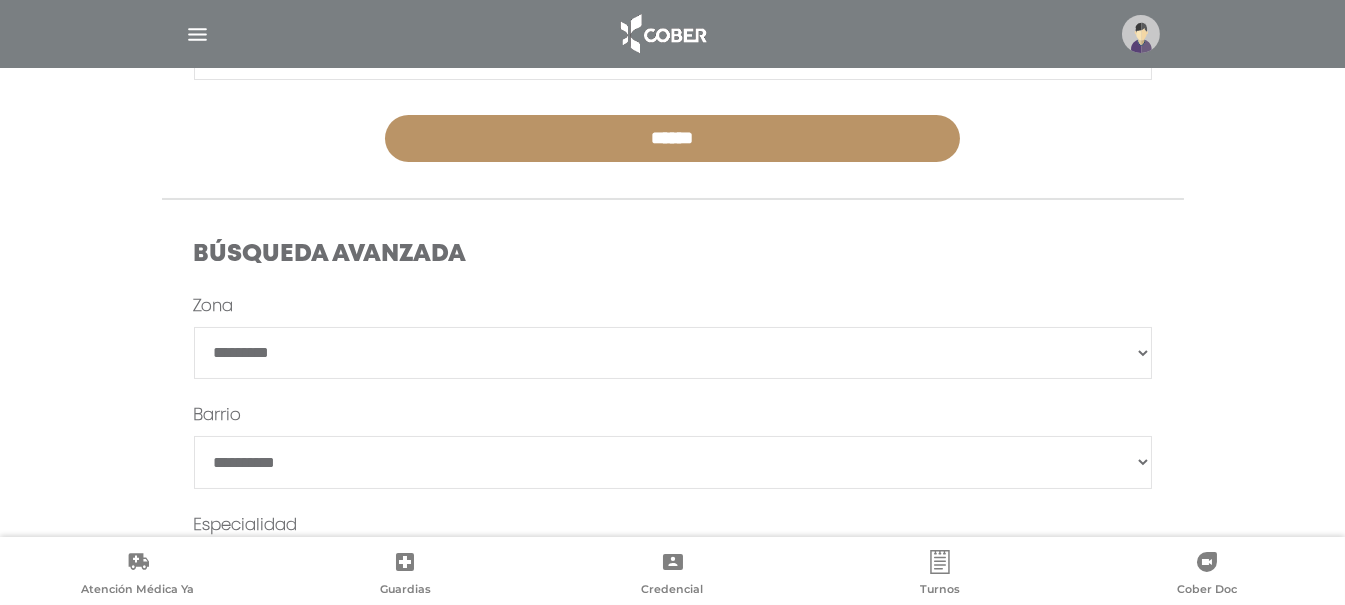 scroll, scrollTop: 510, scrollLeft: 0, axis: vertical 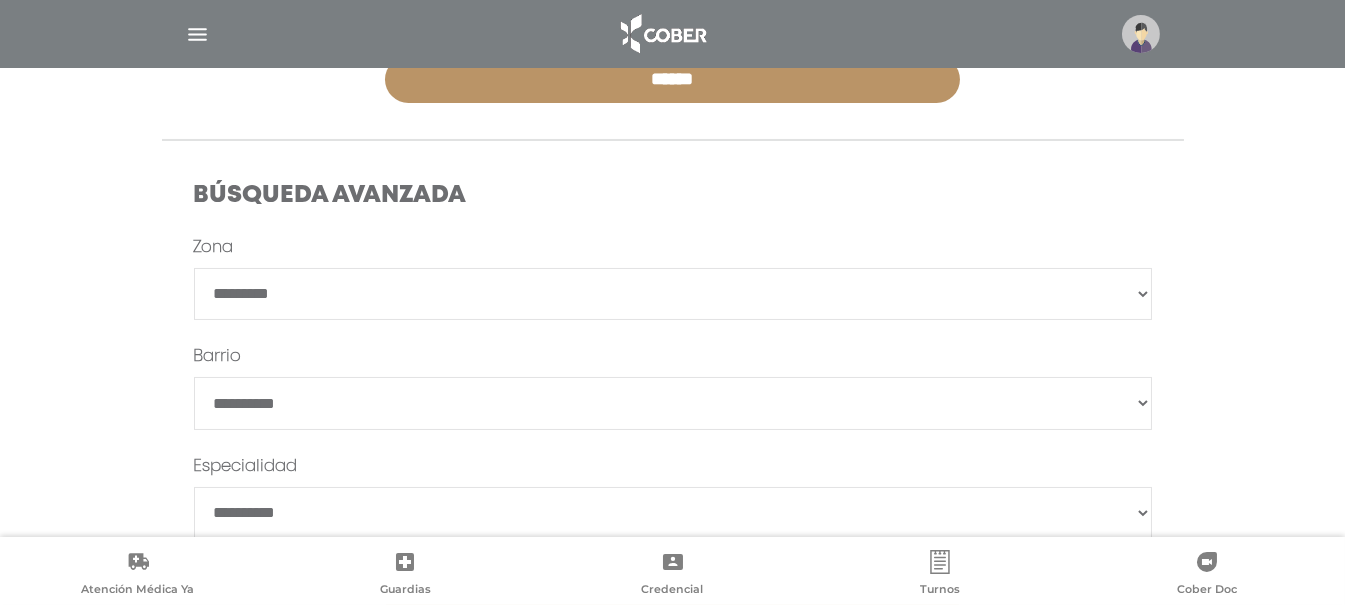 click on "******" at bounding box center [673, 403] 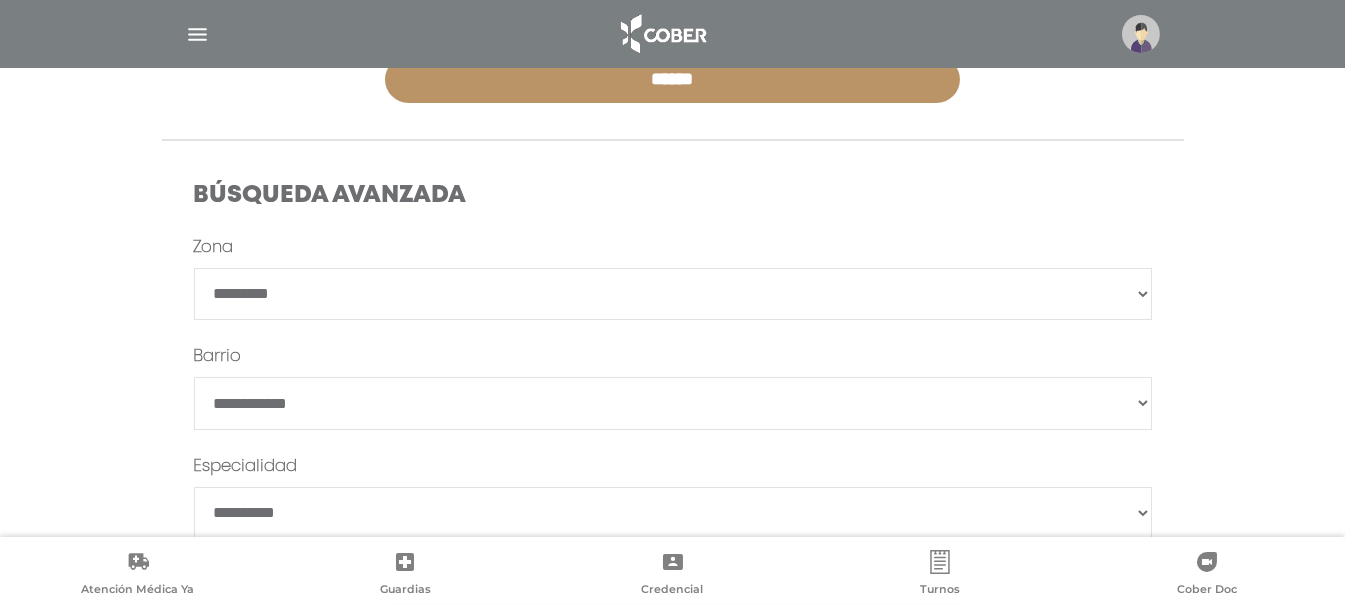 click on "******" at bounding box center (673, 403) 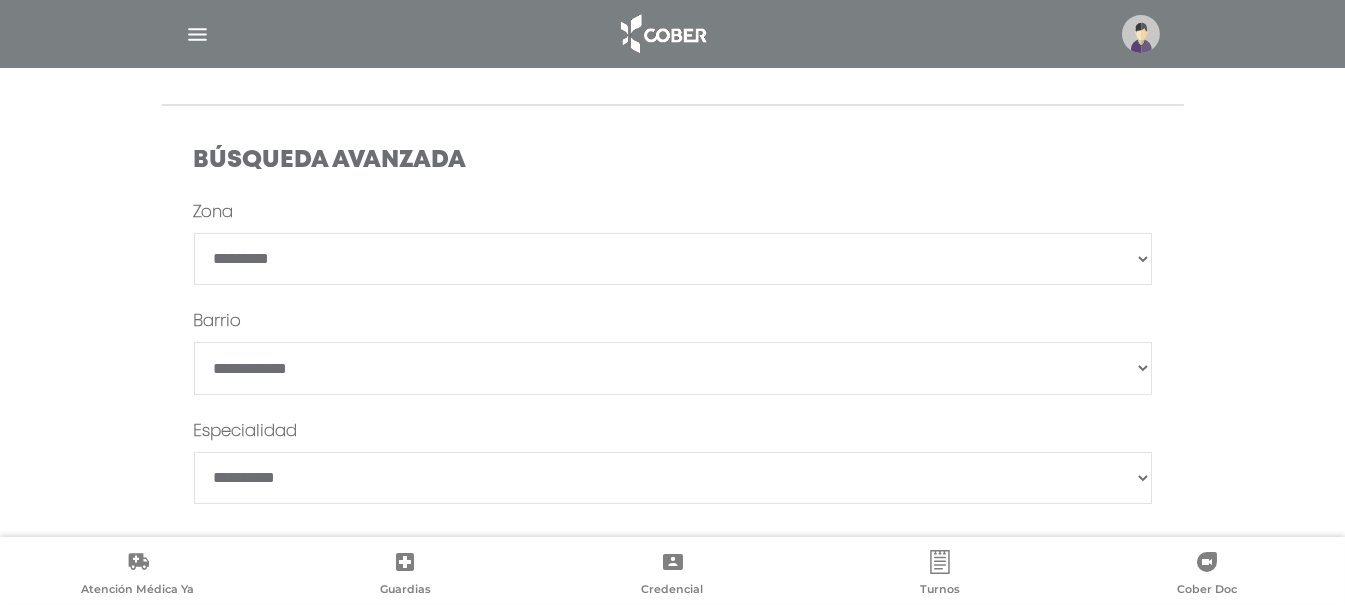 scroll, scrollTop: 644, scrollLeft: 0, axis: vertical 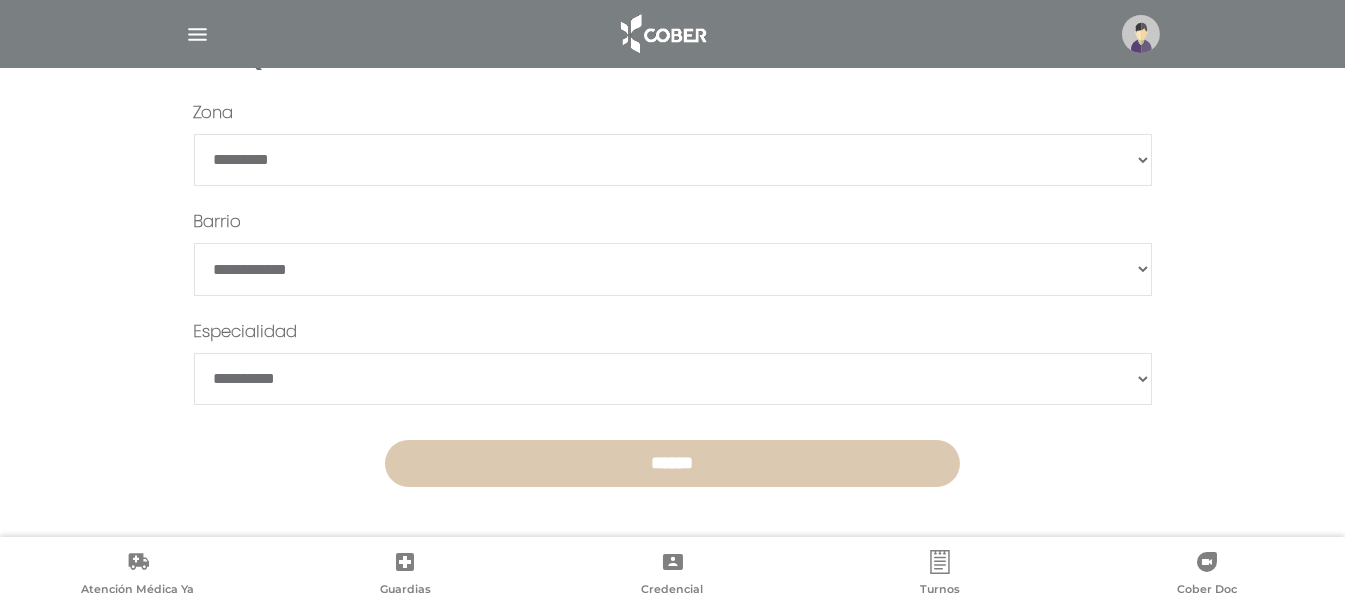click on "******" at bounding box center (672, 463) 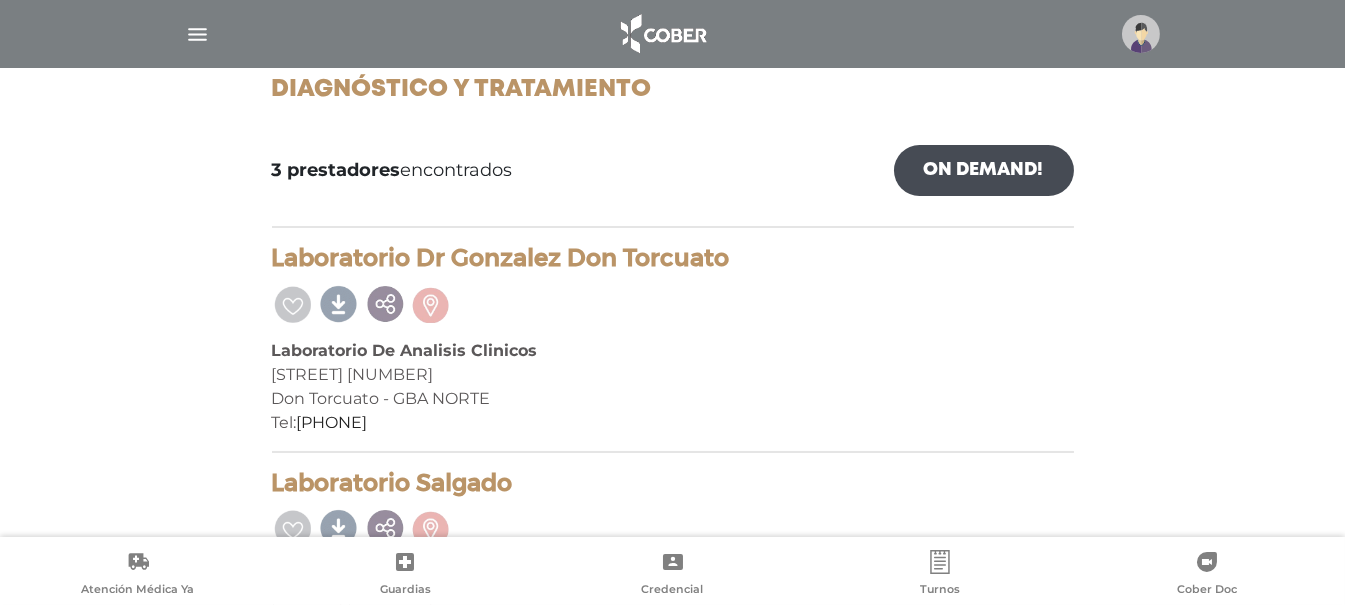 scroll, scrollTop: 413, scrollLeft: 0, axis: vertical 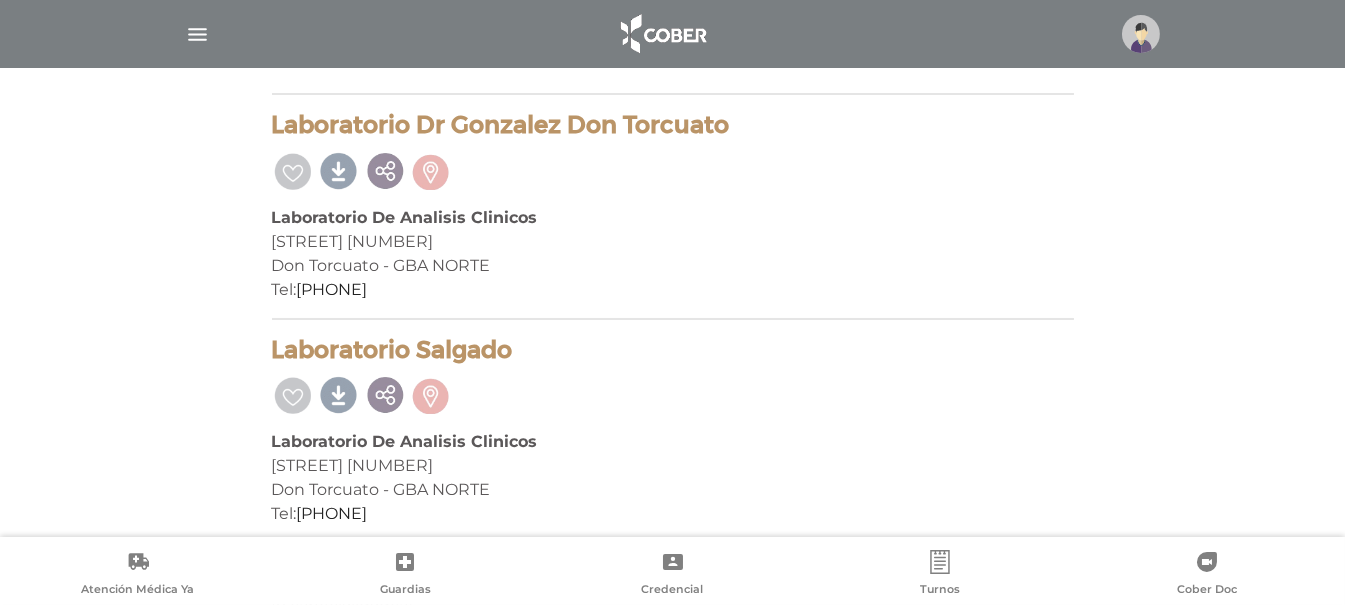 click at bounding box center (672, 34) 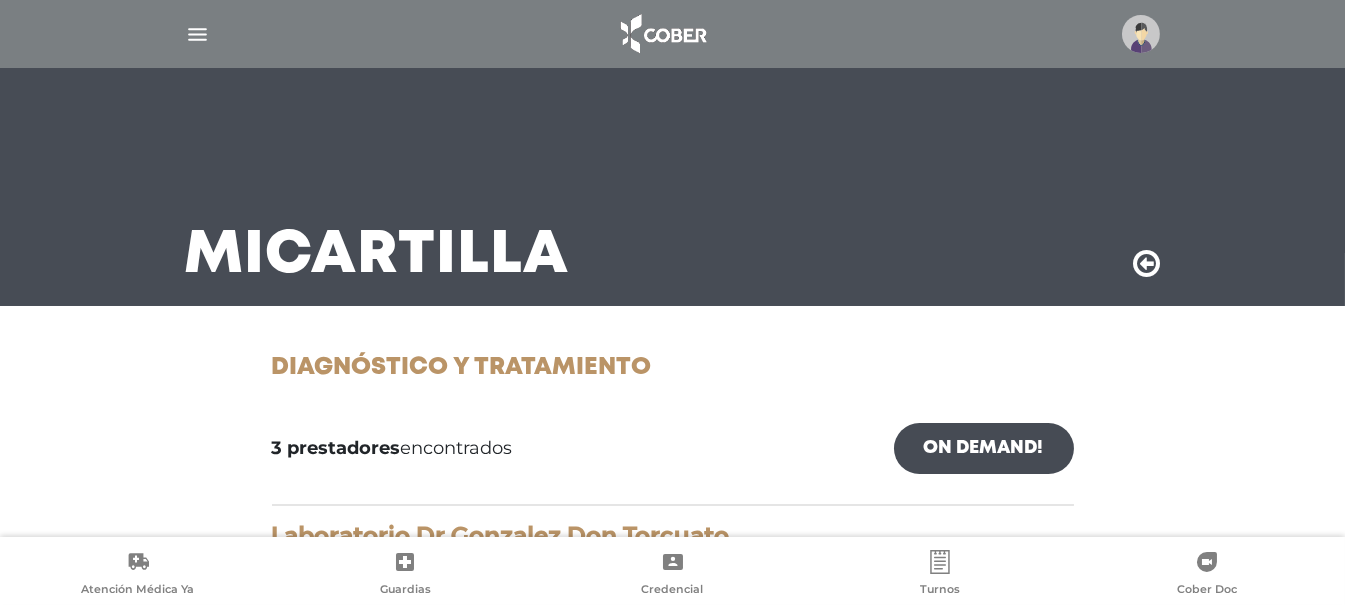 scroll, scrollTop: 0, scrollLeft: 0, axis: both 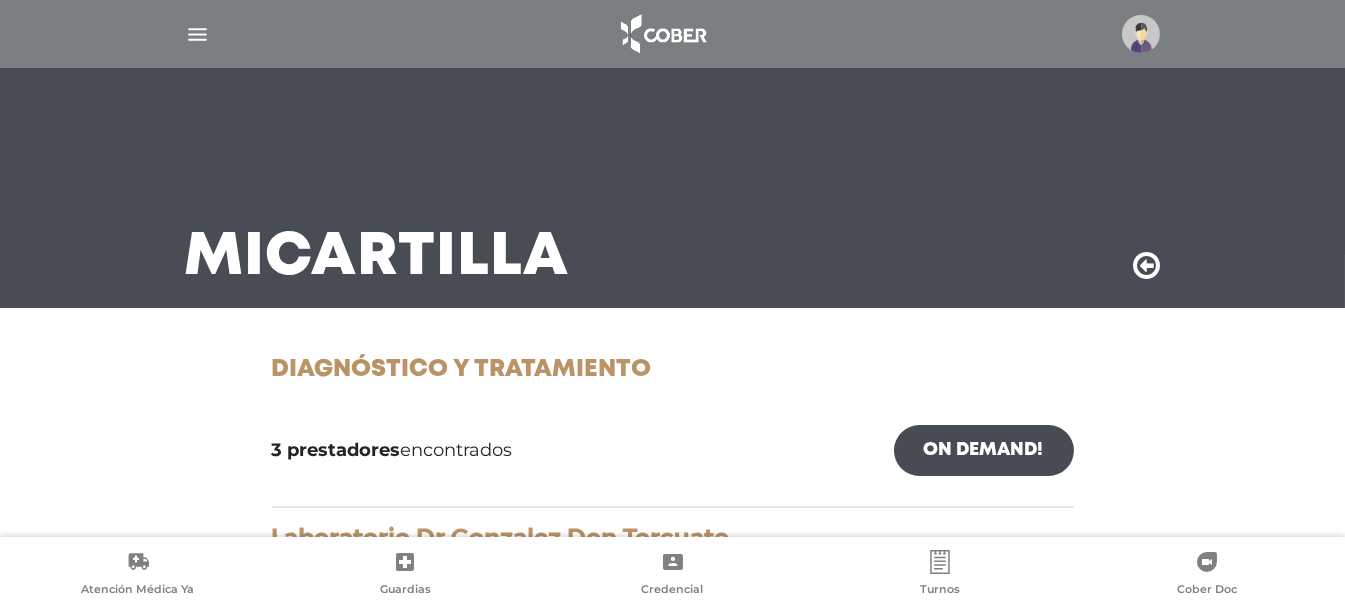 click at bounding box center [197, 34] 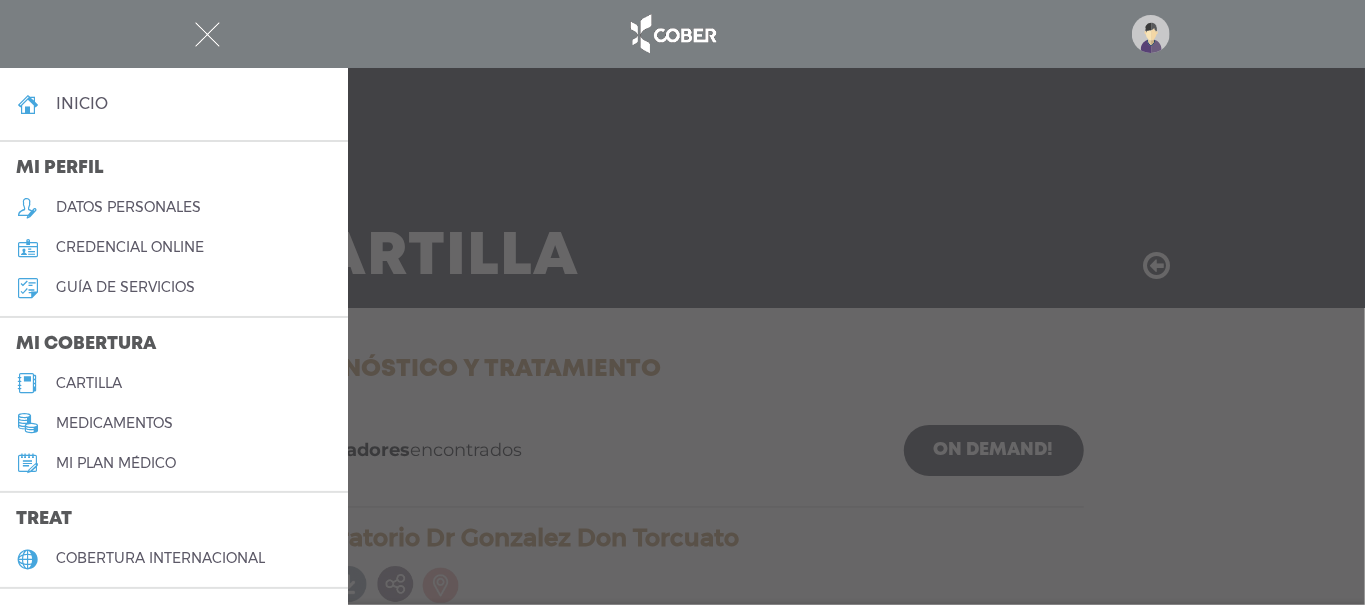 click on "cartilla" at bounding box center (174, 383) 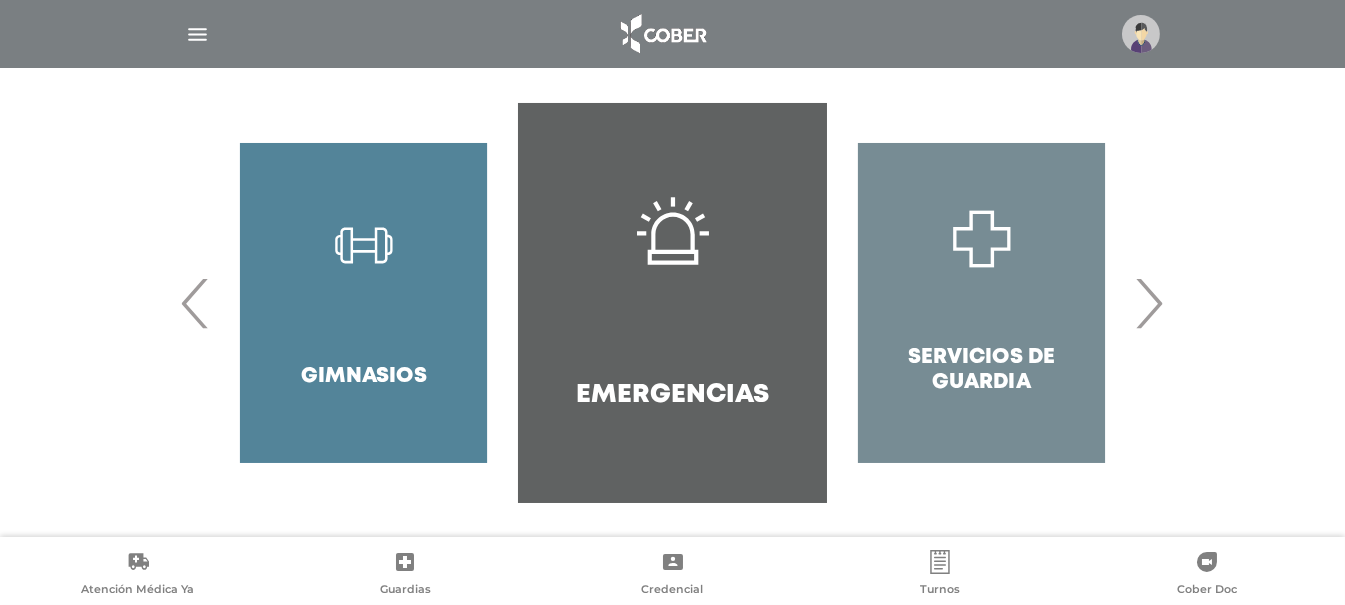 scroll, scrollTop: 421, scrollLeft: 0, axis: vertical 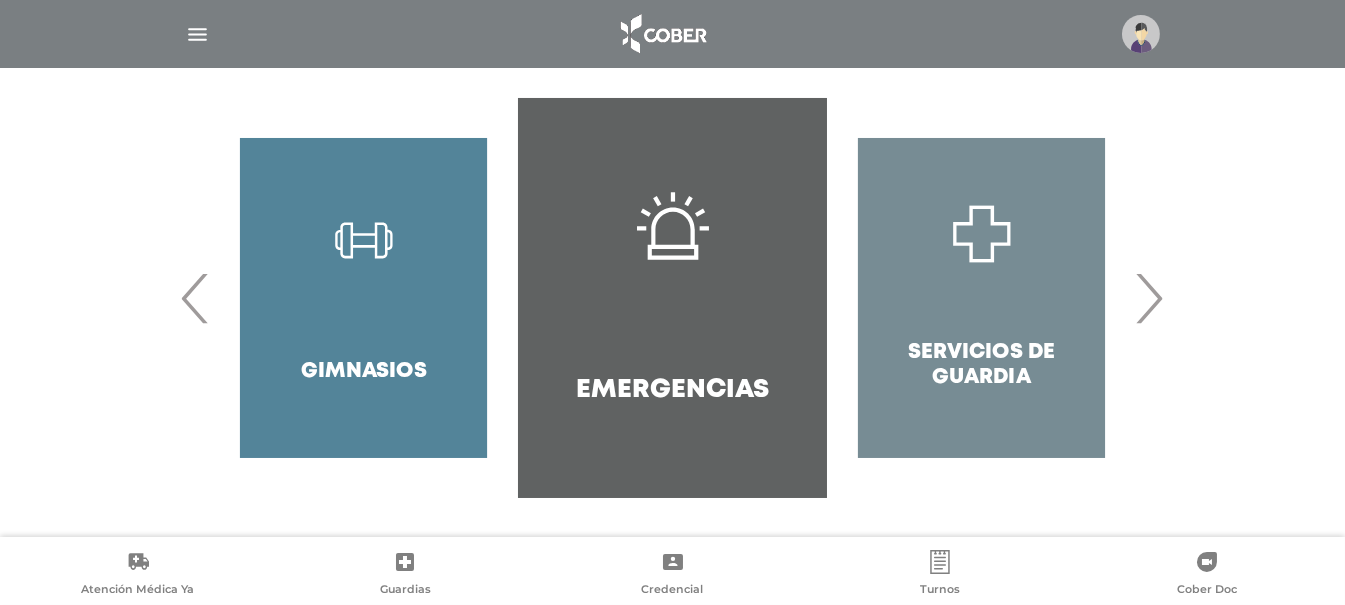 click on "›" at bounding box center (1149, 298) 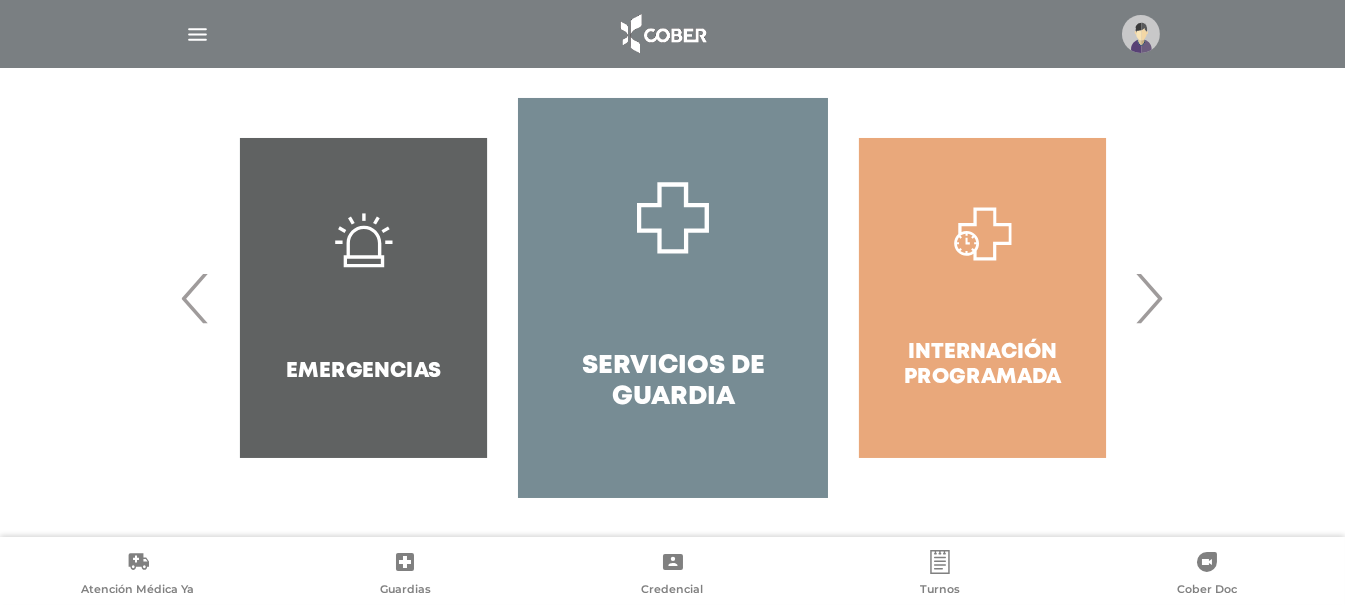 click on "›" at bounding box center [1149, 298] 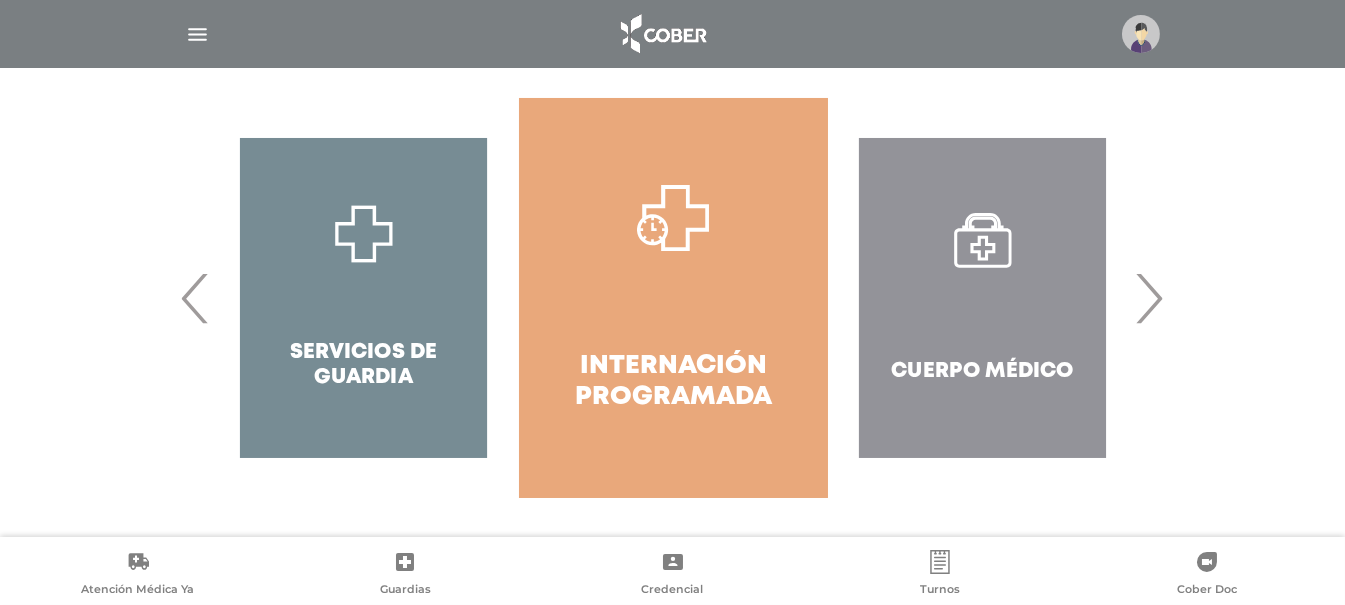 click on "›" at bounding box center [1149, 298] 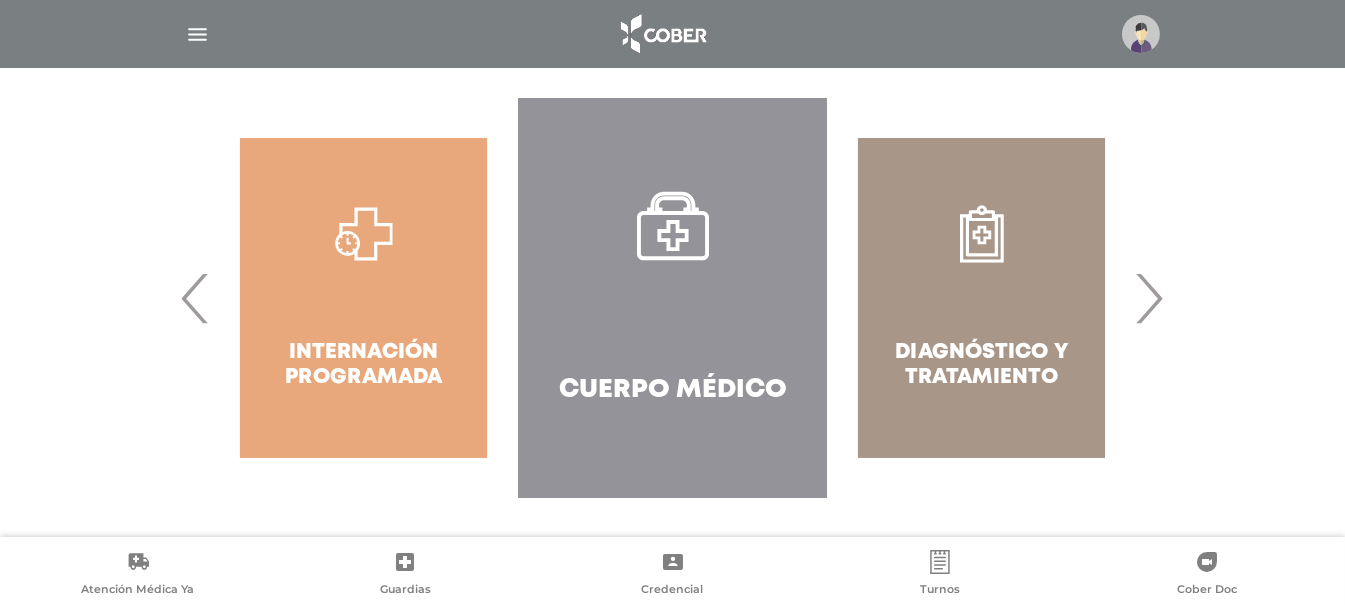 click on "›" at bounding box center [1149, 298] 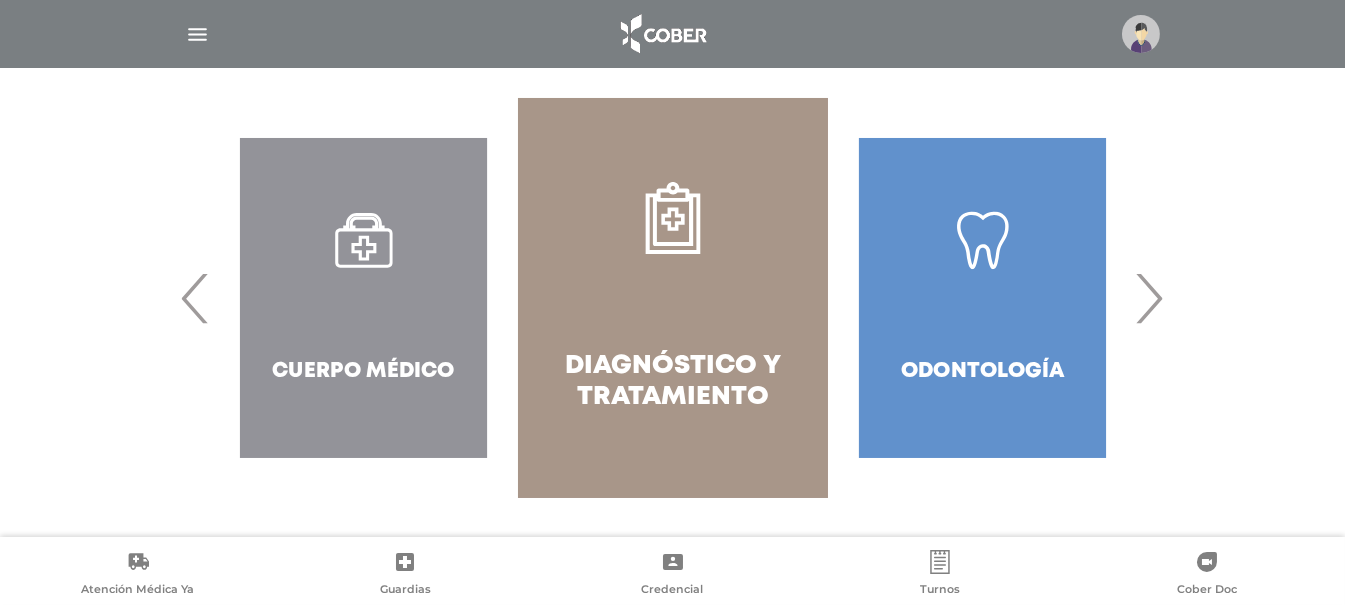 click on "Diagnóstico y Tratamiento" at bounding box center [672, 298] 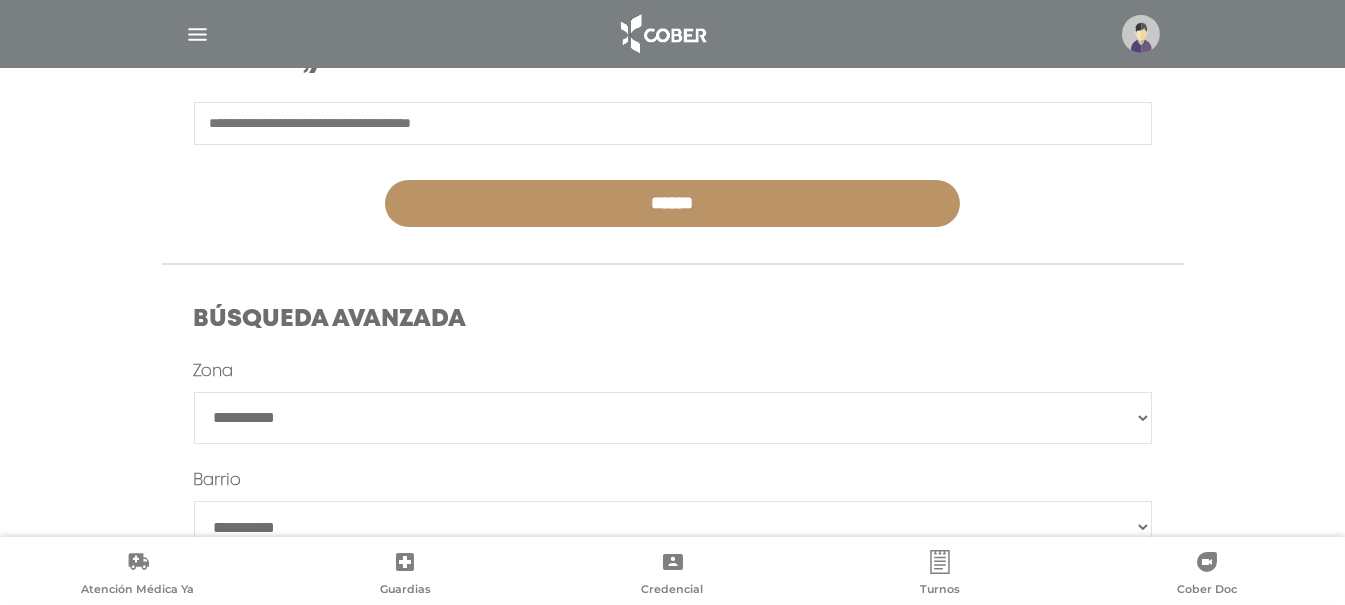 scroll, scrollTop: 400, scrollLeft: 0, axis: vertical 